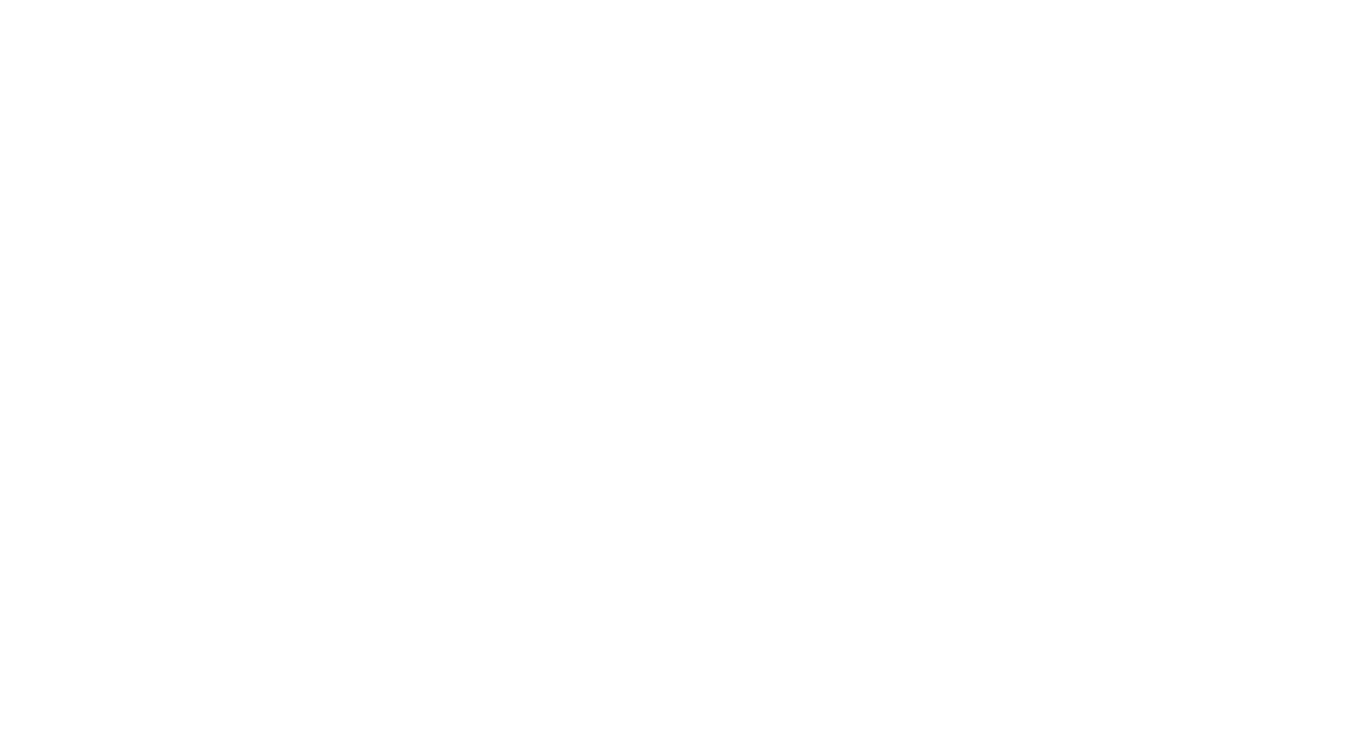 scroll, scrollTop: 0, scrollLeft: 0, axis: both 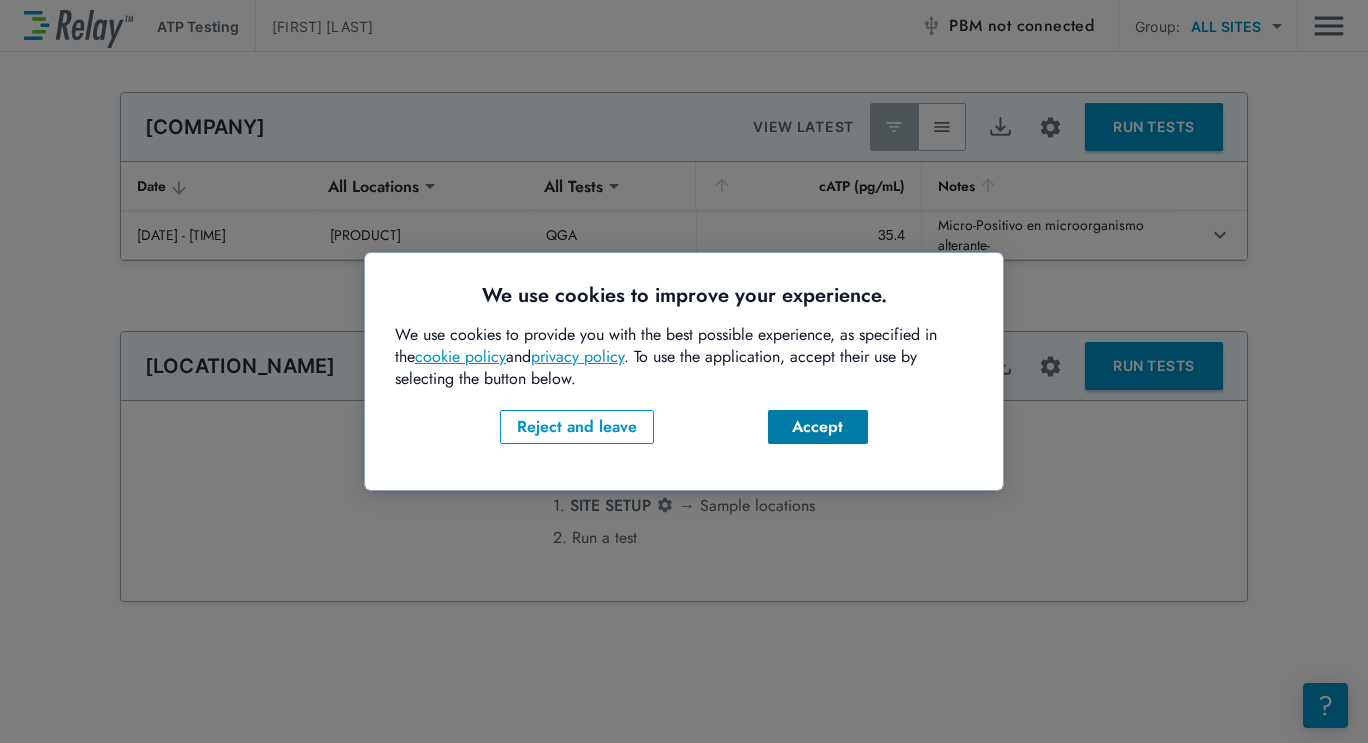 click on "Accept" at bounding box center [818, 427] 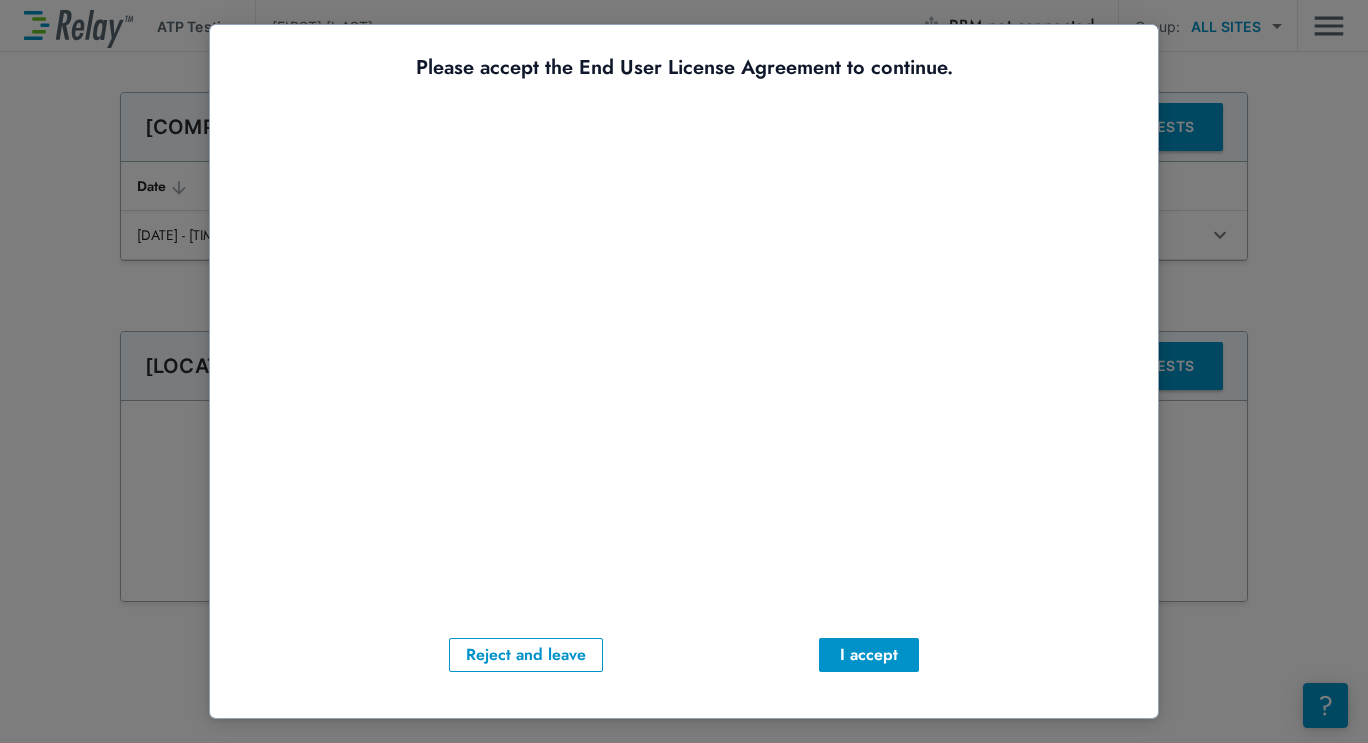 type on "**********" 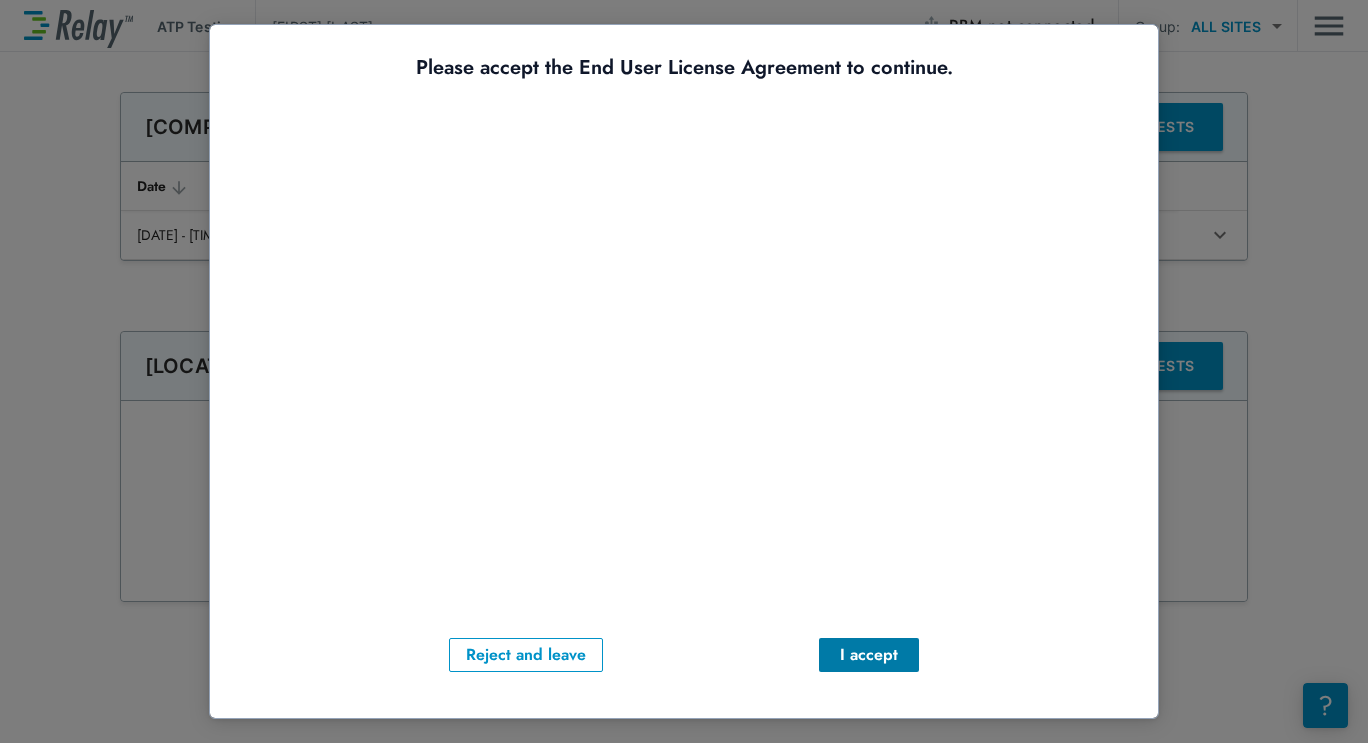 click on "I accept" at bounding box center (869, 655) 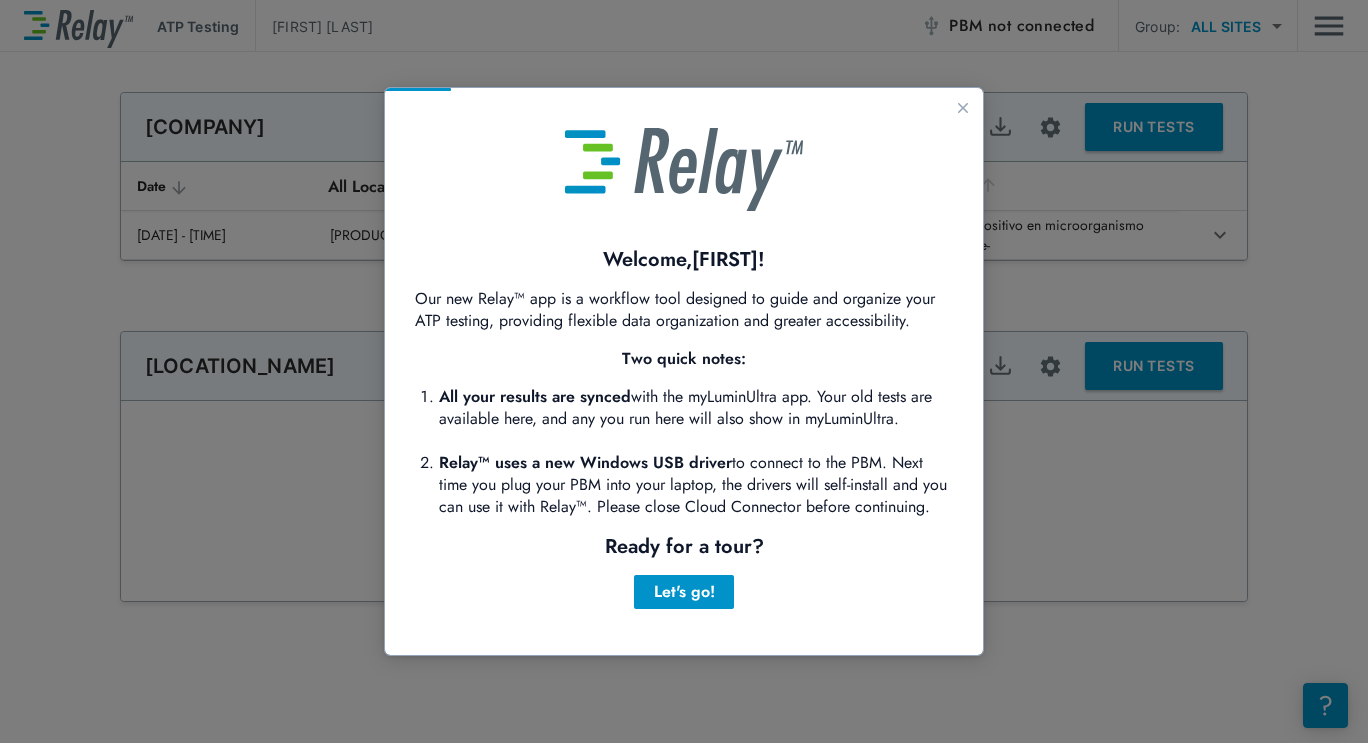 click on "Let's go!" at bounding box center (684, 592) 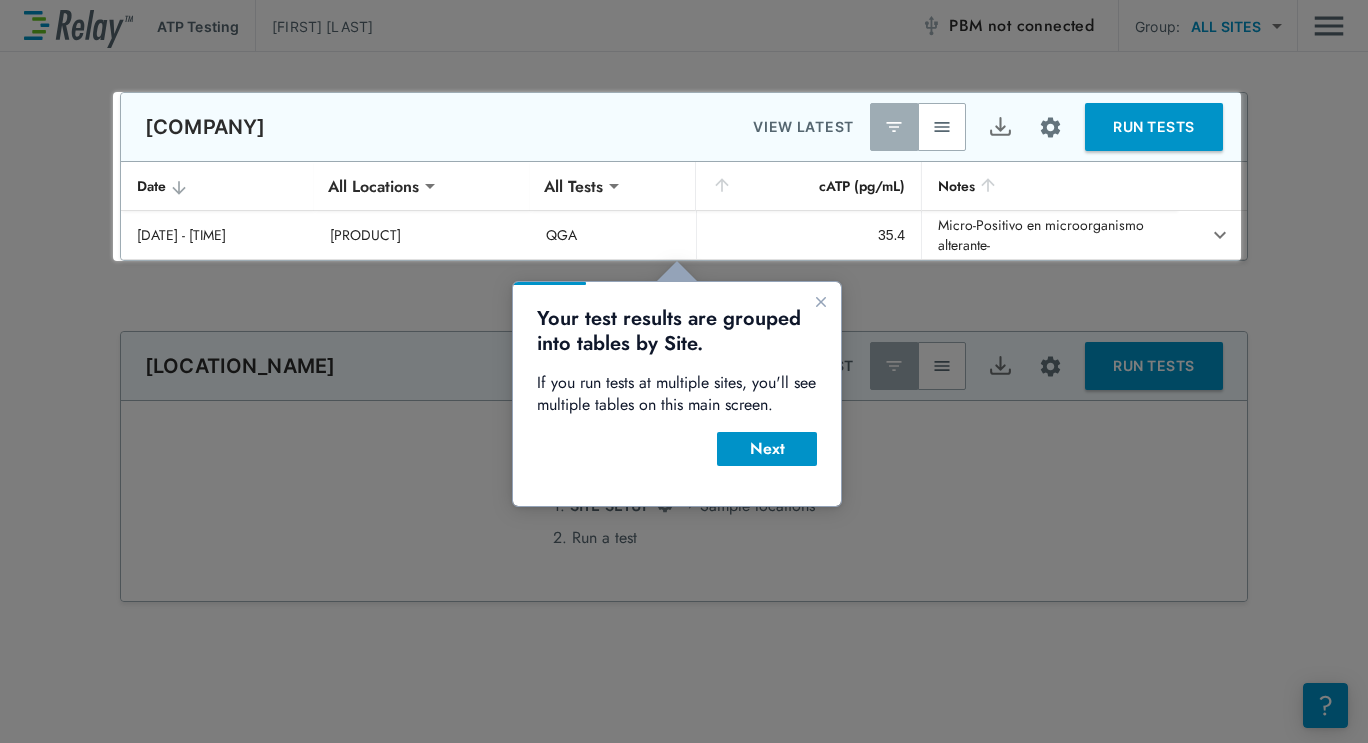 scroll, scrollTop: 0, scrollLeft: 0, axis: both 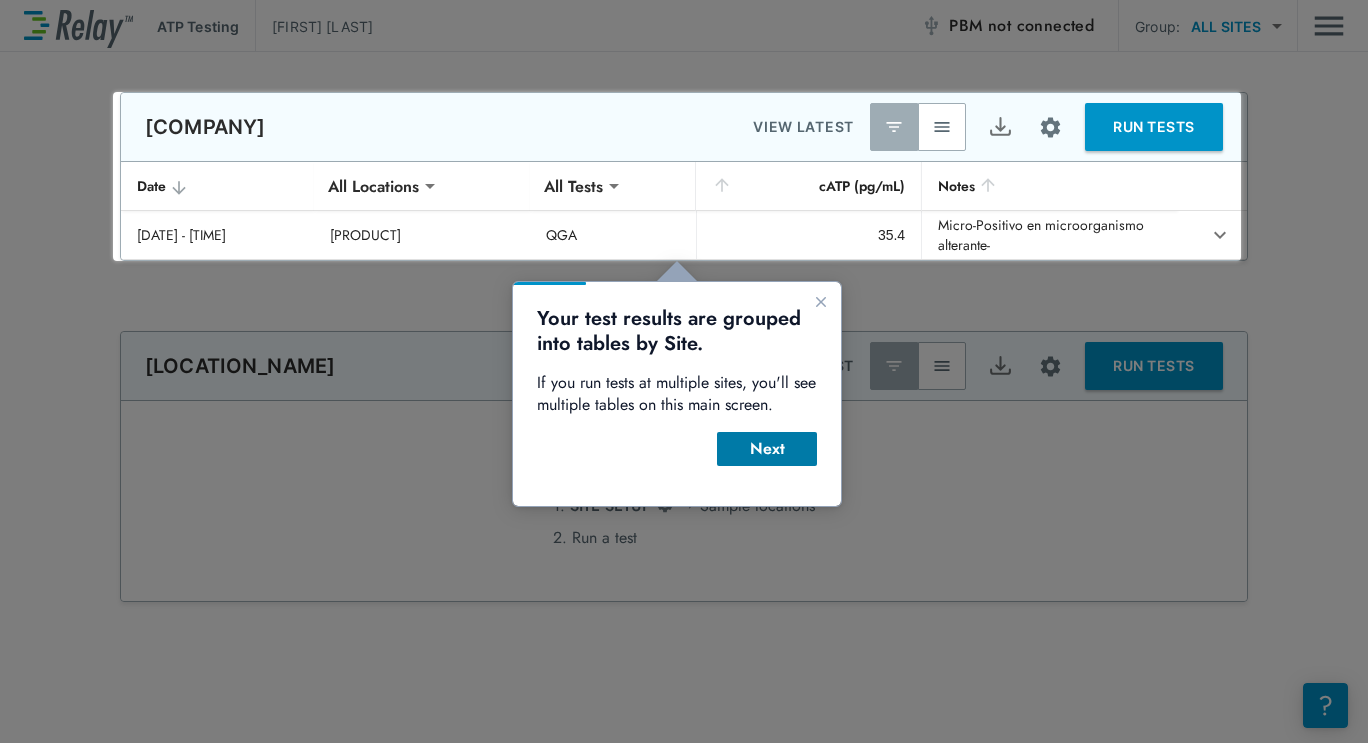 click on "Next" at bounding box center [767, 449] 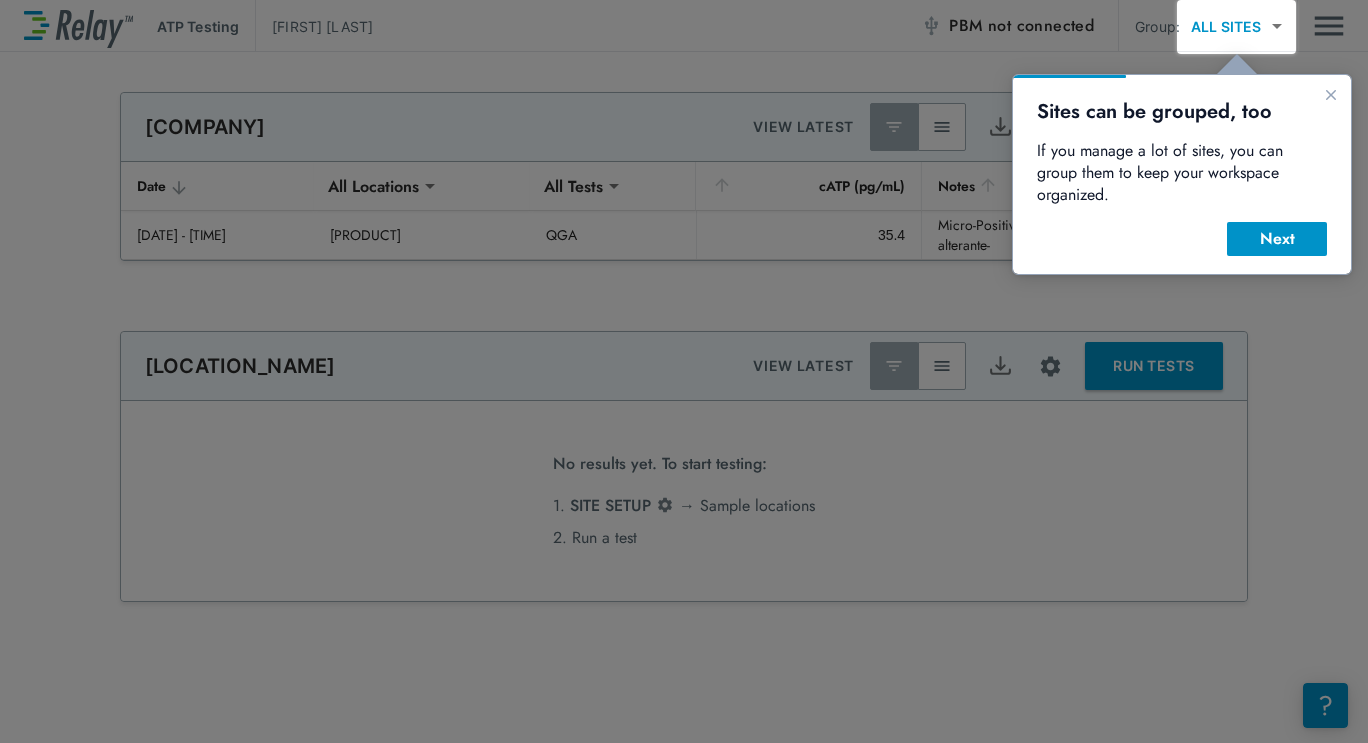 click on "Next" at bounding box center (1277, 239) 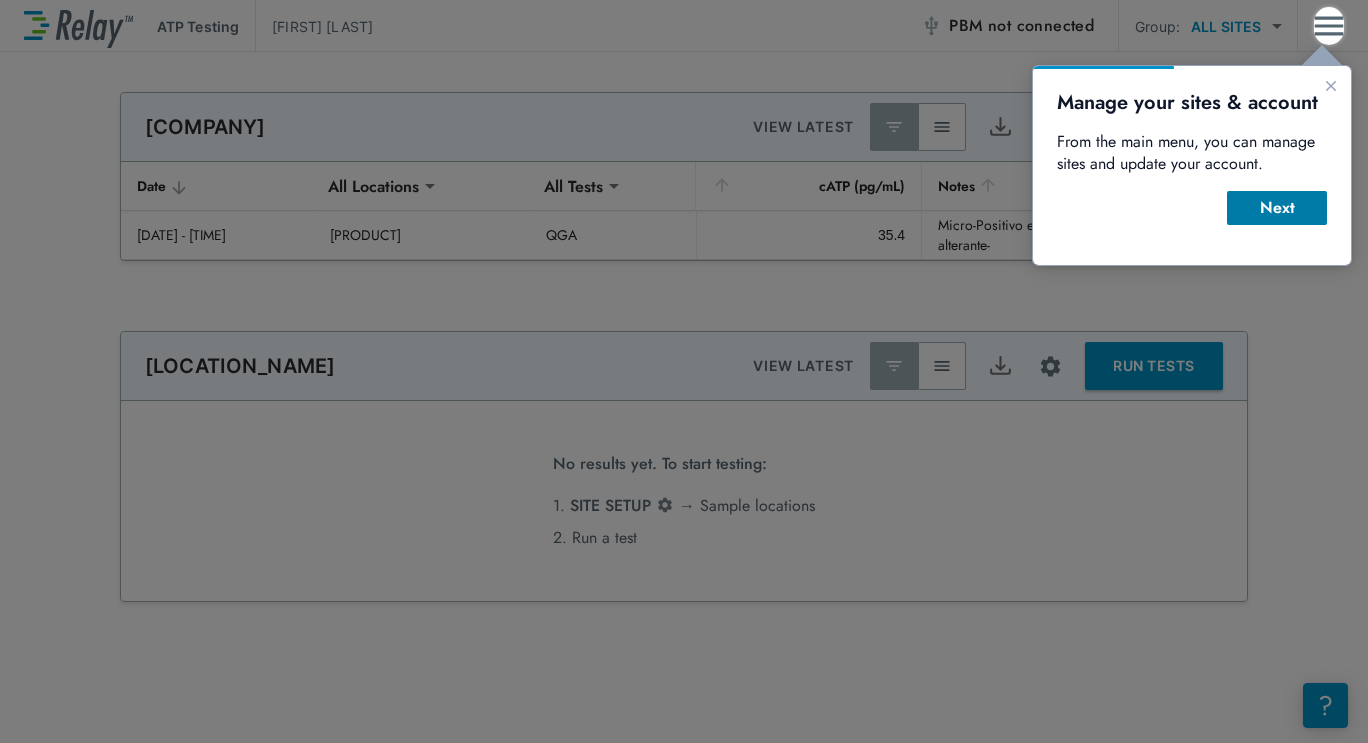 click on "Next" at bounding box center [1277, 208] 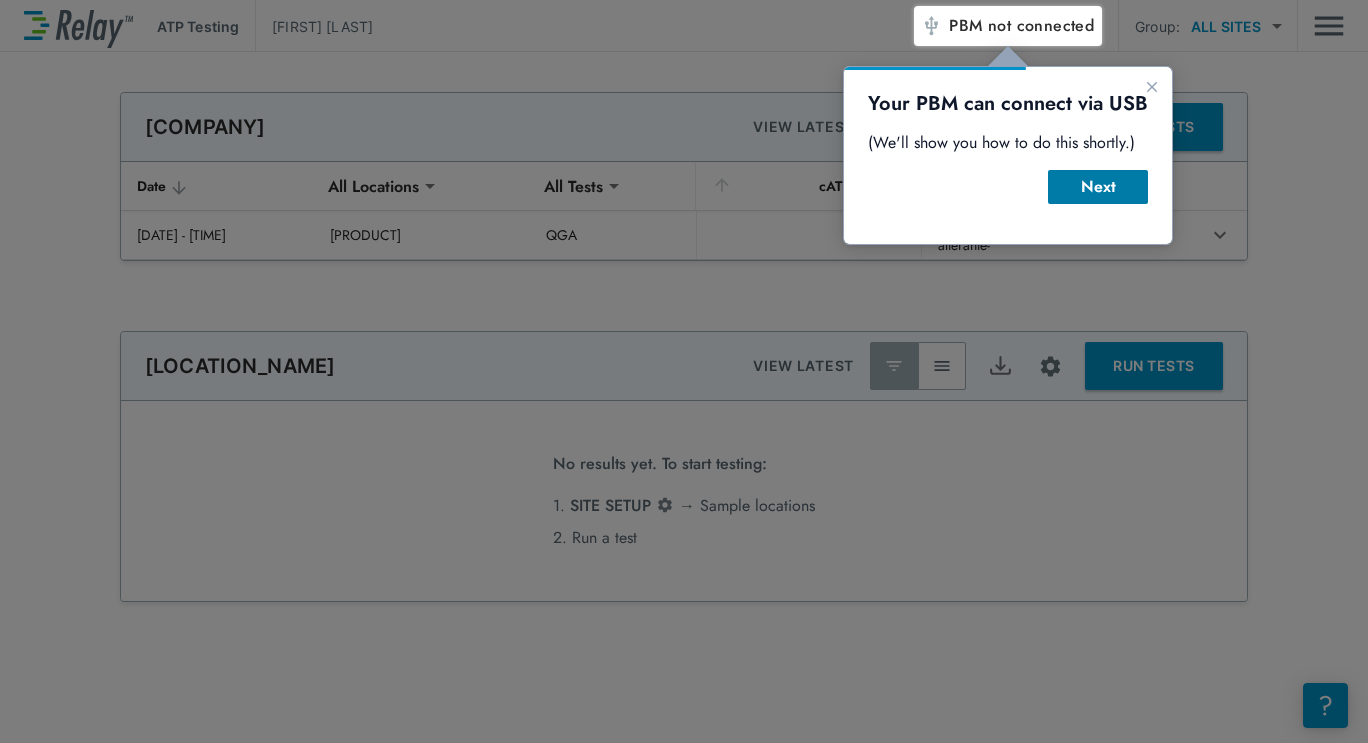drag, startPoint x: 1081, startPoint y: 191, endPoint x: 1100, endPoint y: 199, distance: 20.615528 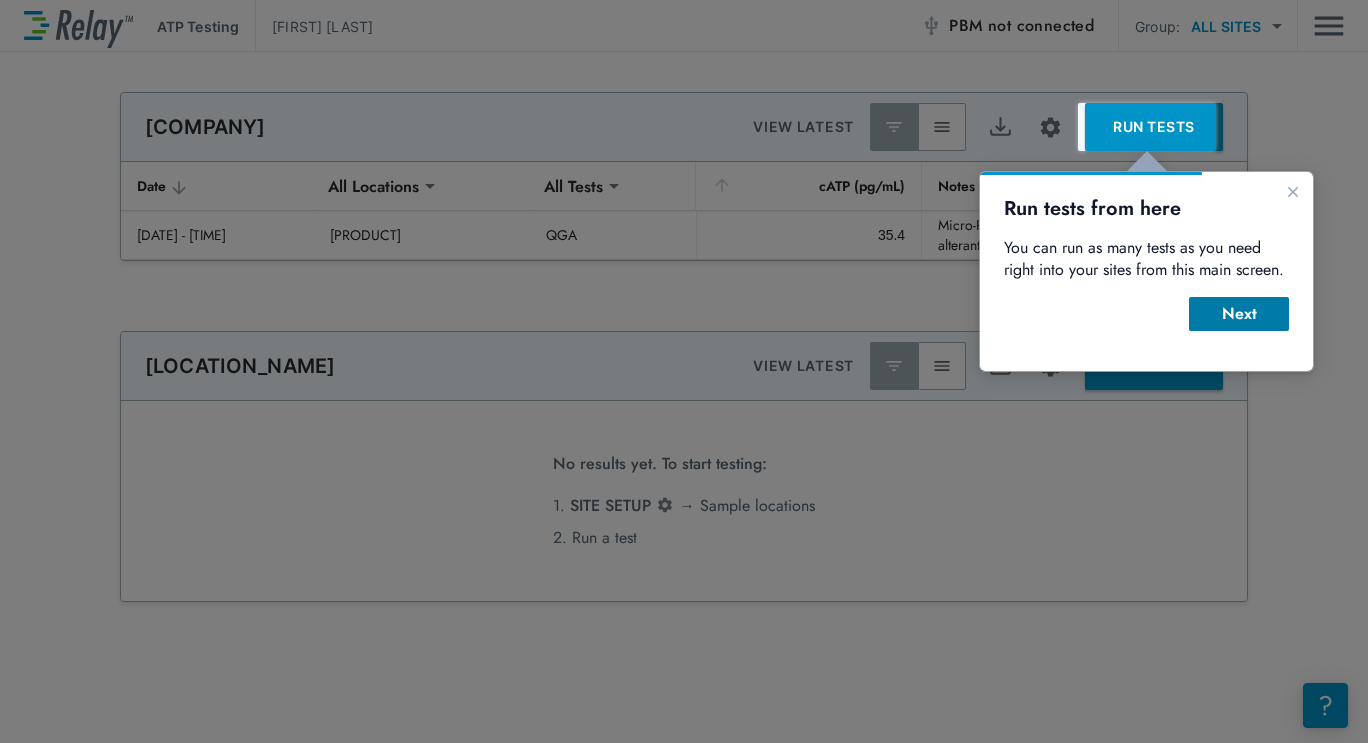 click on "Next" at bounding box center (1239, 314) 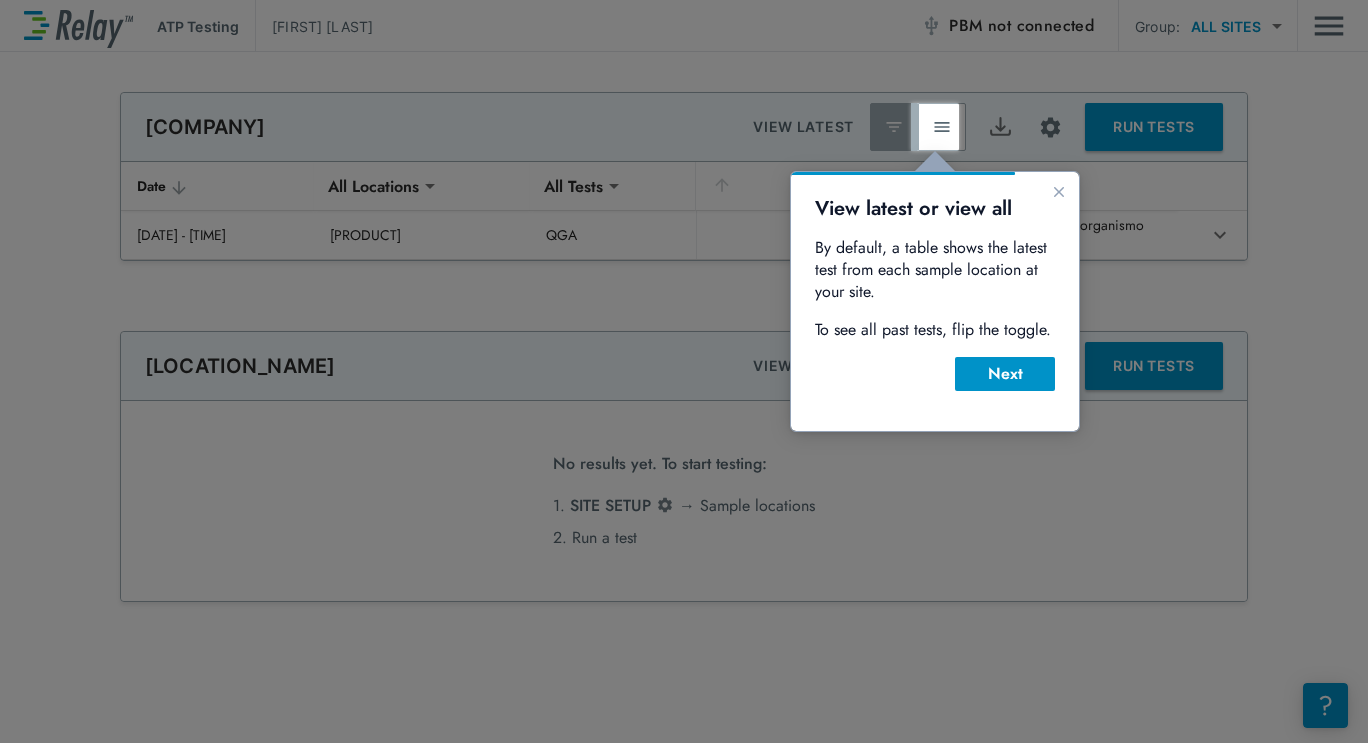 click on "Next" at bounding box center [1005, 374] 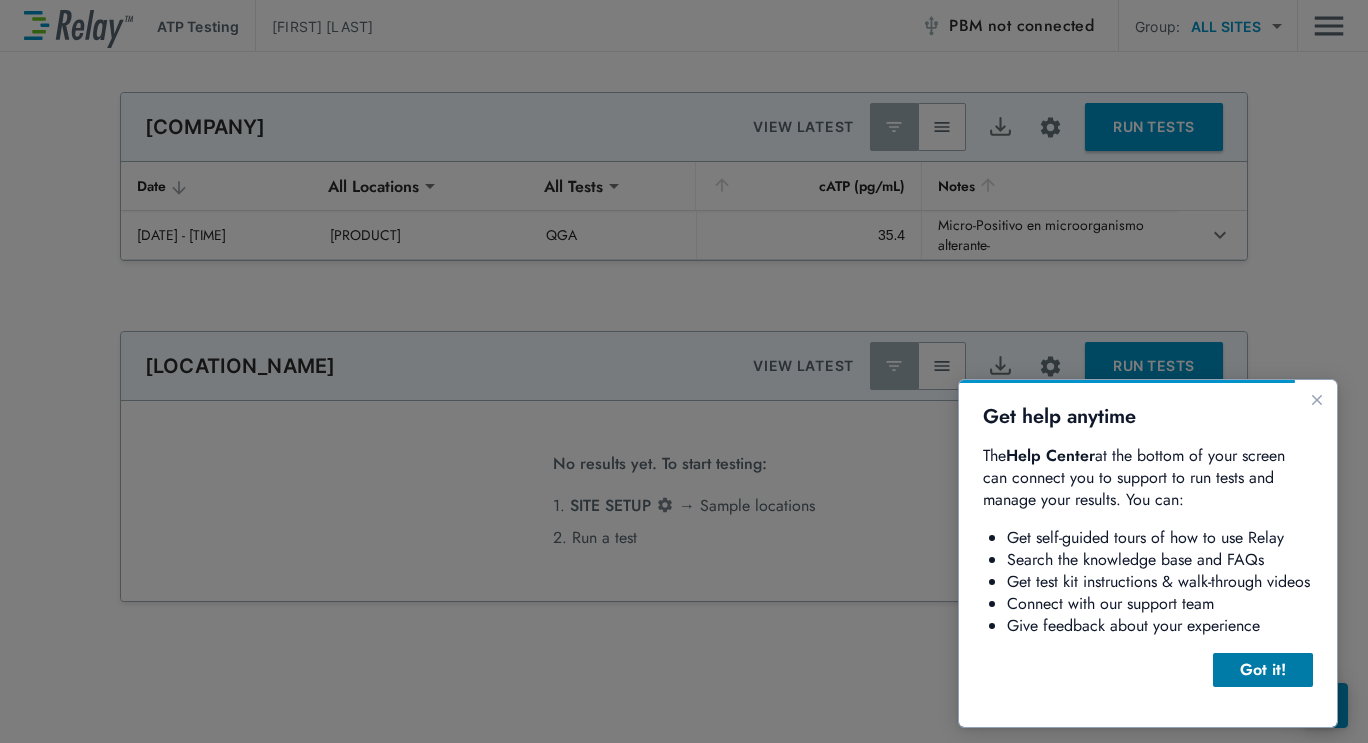 click on "Got it!" at bounding box center [1263, 670] 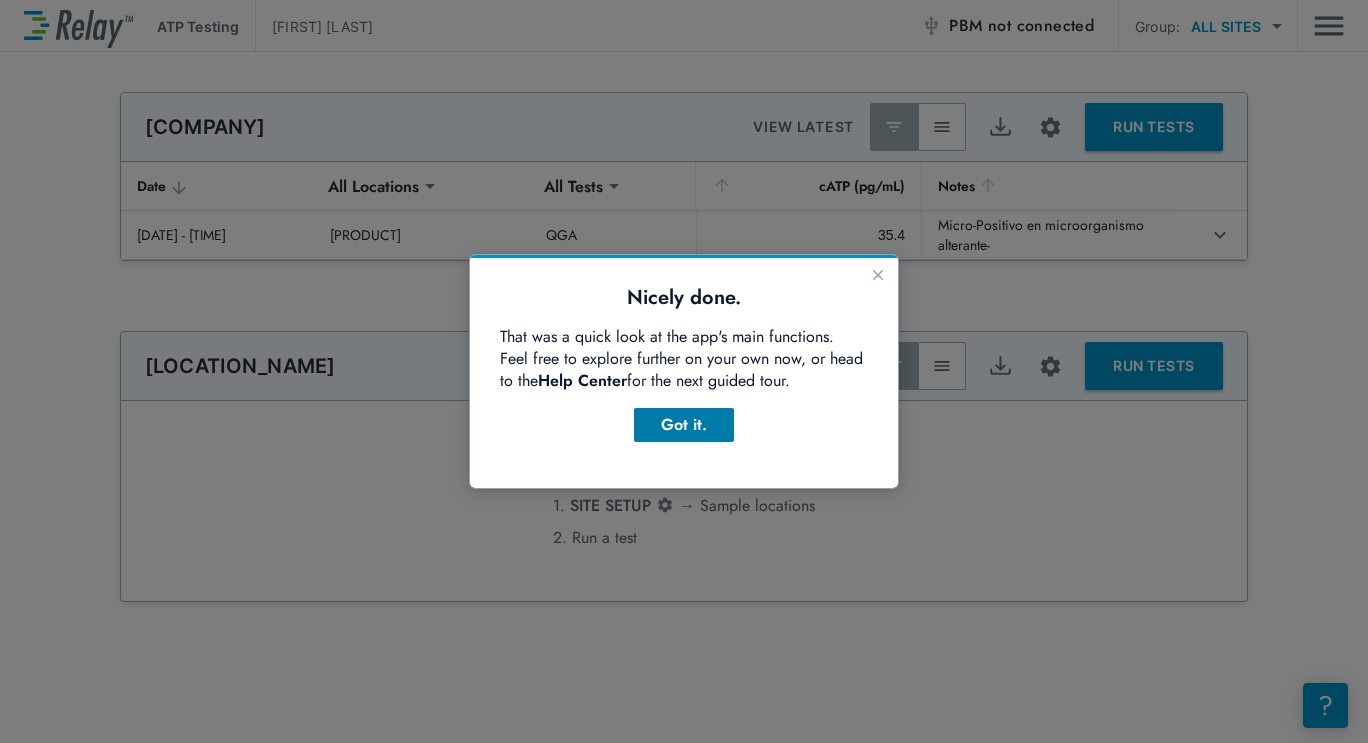 click on "Got it." at bounding box center [684, 425] 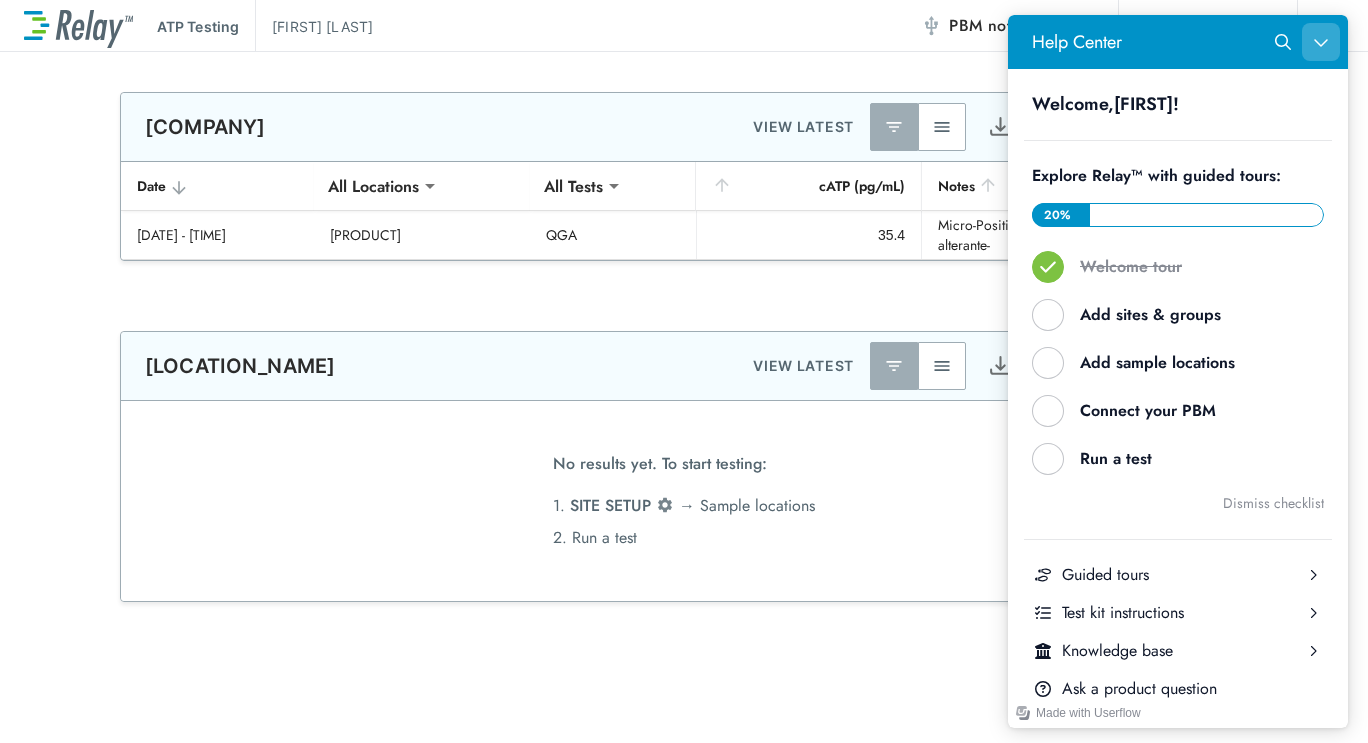 click 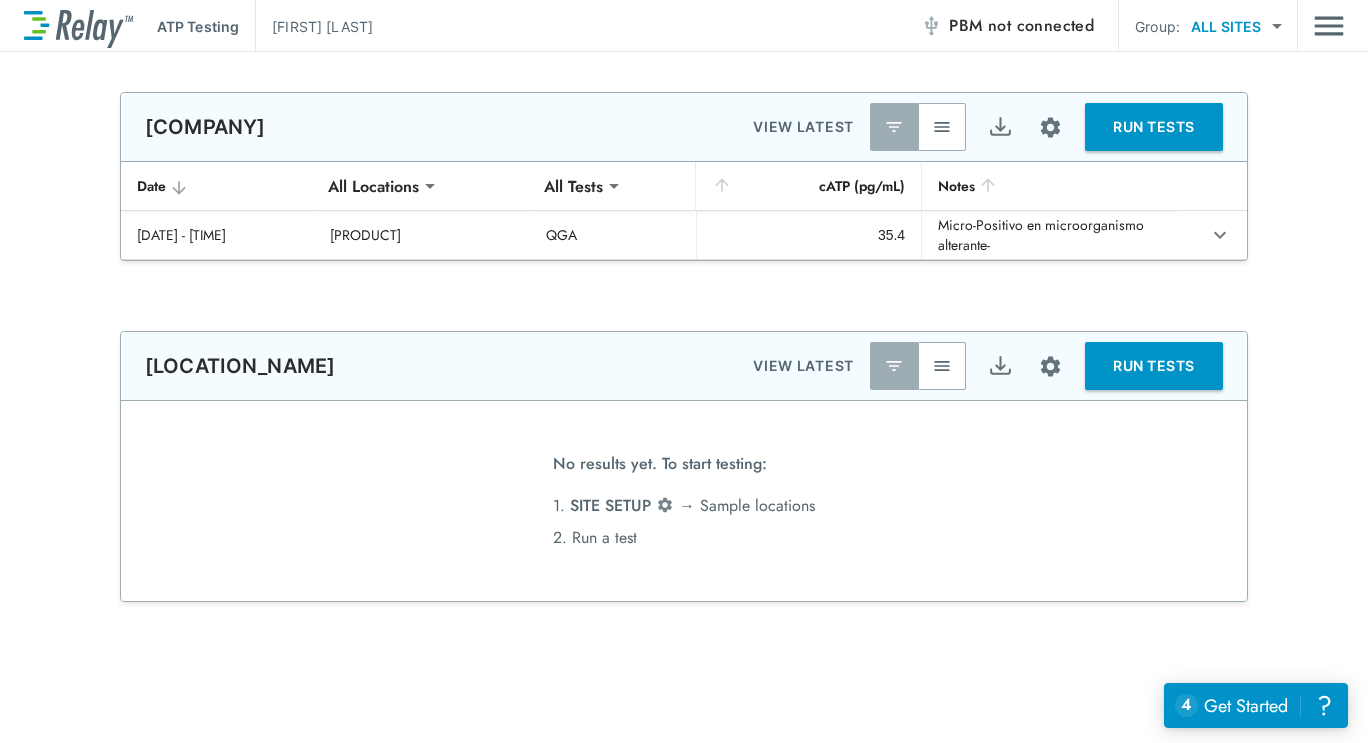 drag, startPoint x: 1183, startPoint y: 135, endPoint x: 1142, endPoint y: 197, distance: 74.330345 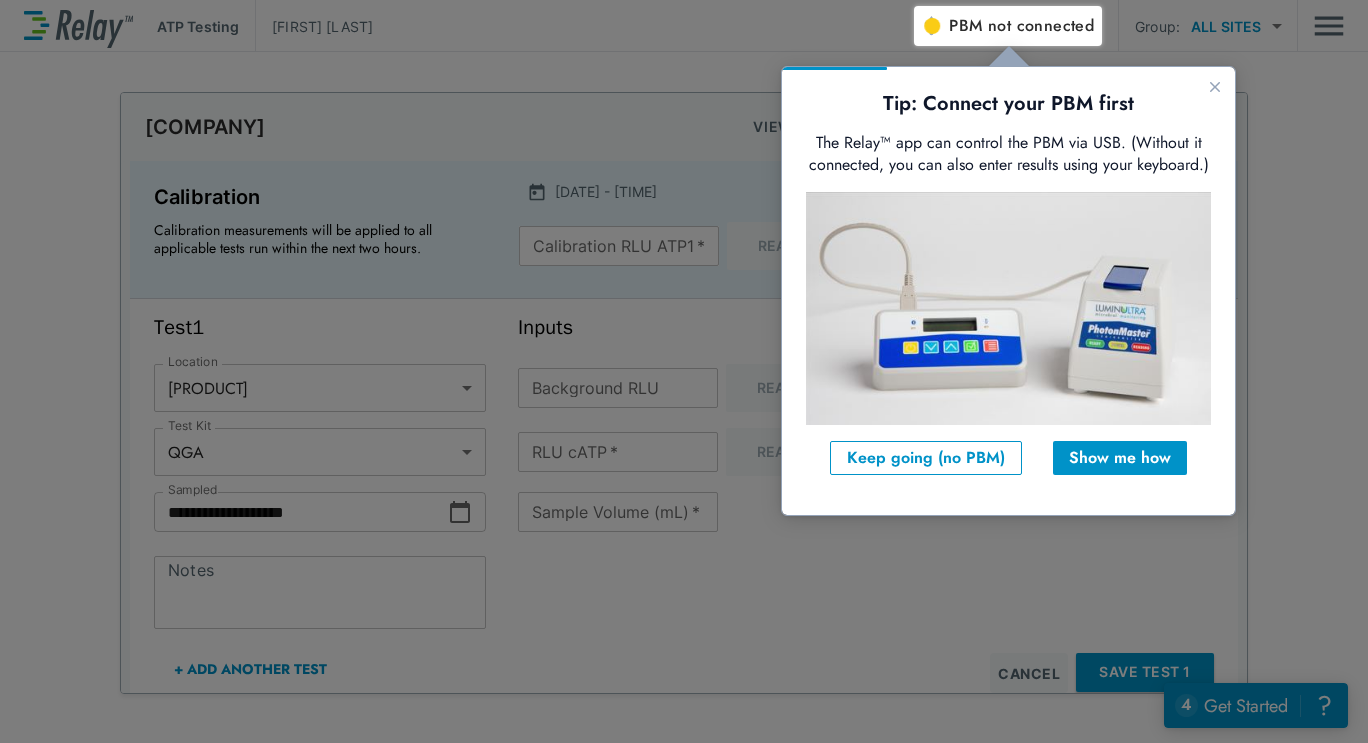 type on "***" 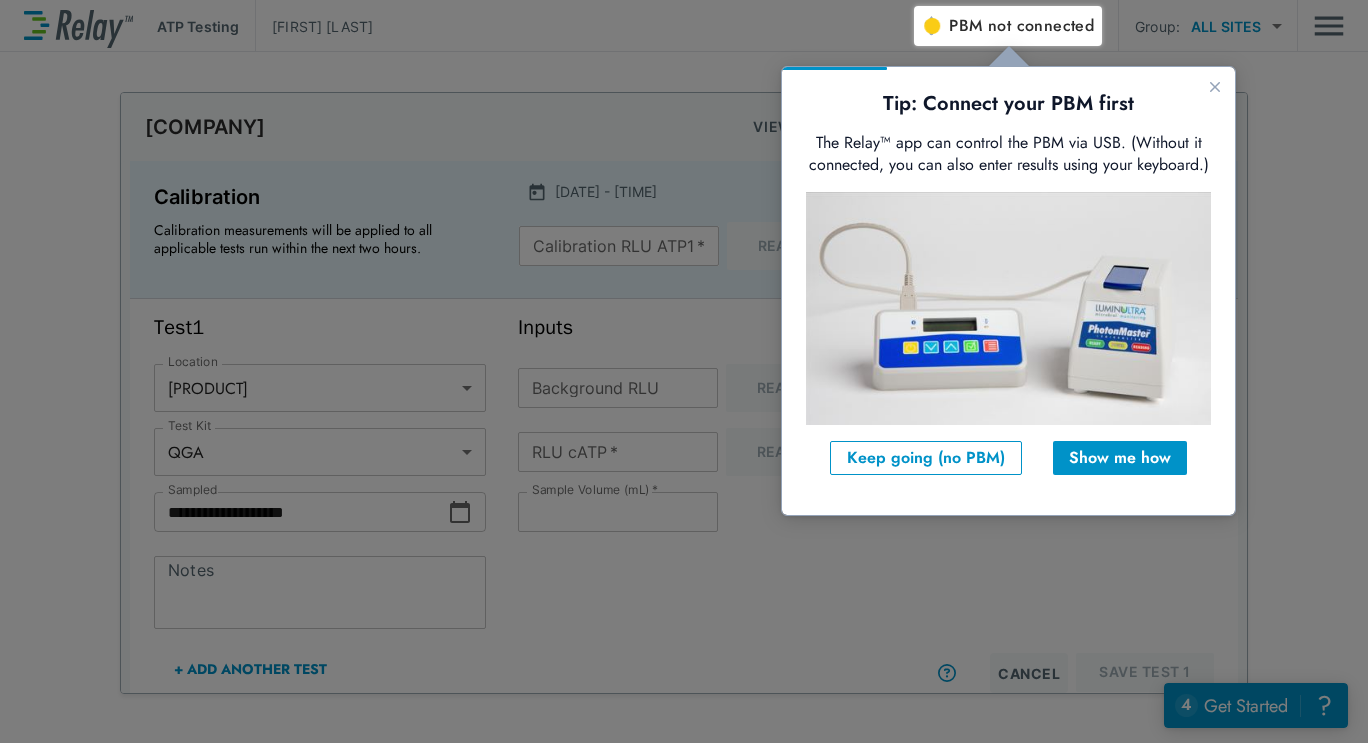 scroll, scrollTop: 0, scrollLeft: 0, axis: both 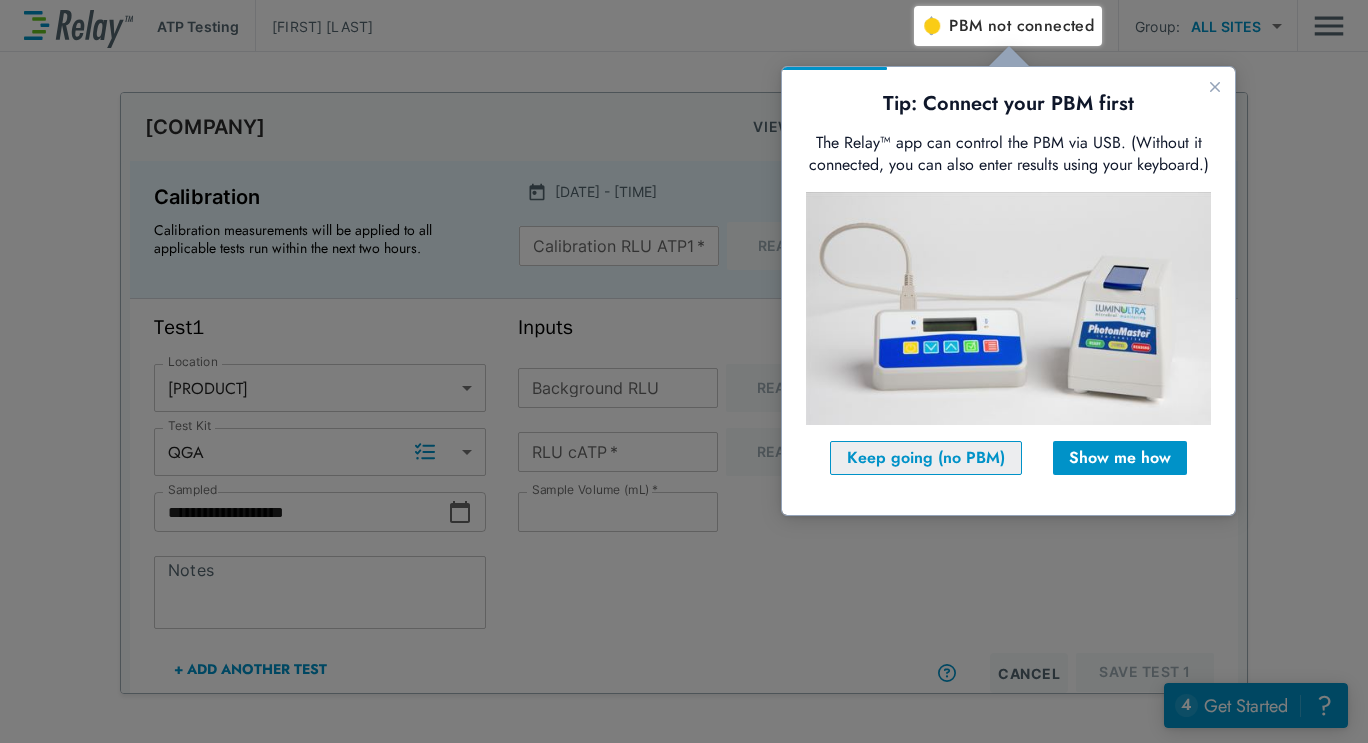drag, startPoint x: 1037, startPoint y: 387, endPoint x: 854, endPoint y: 451, distance: 193.86852 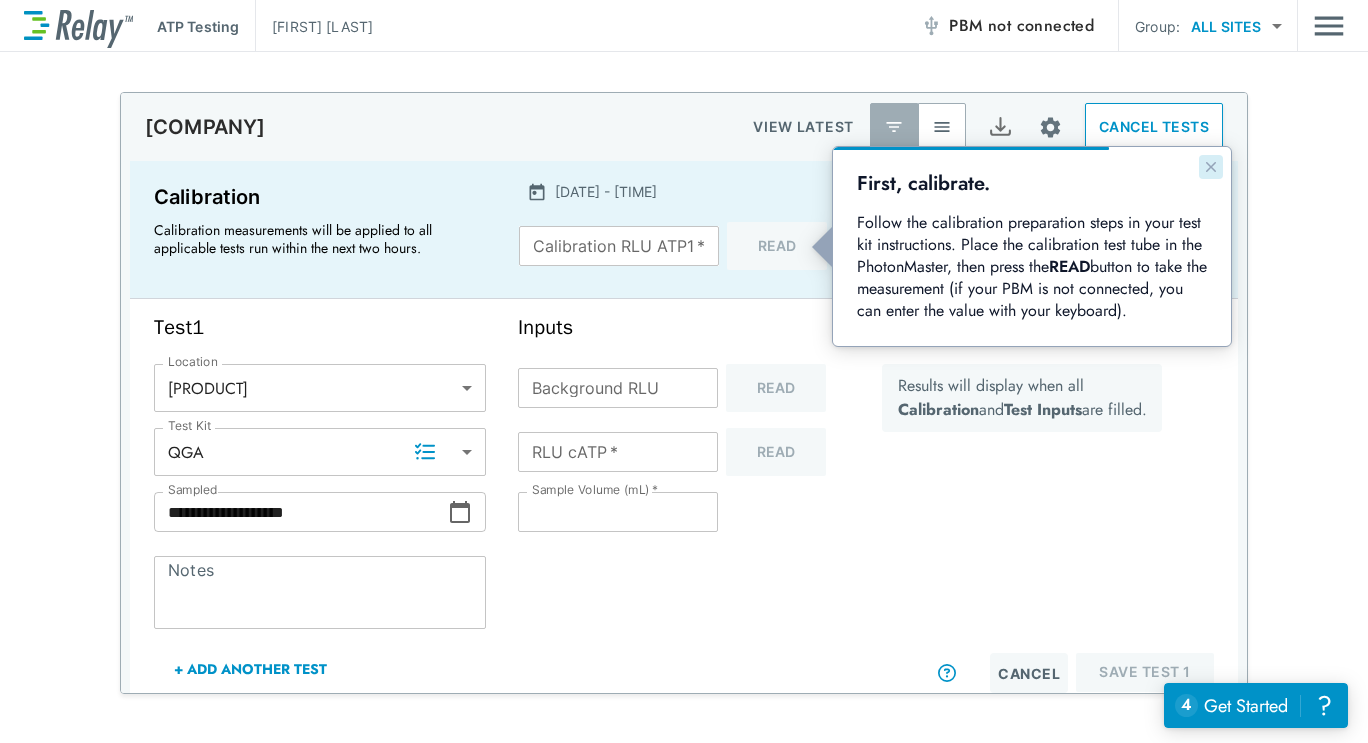 click at bounding box center [1211, 167] 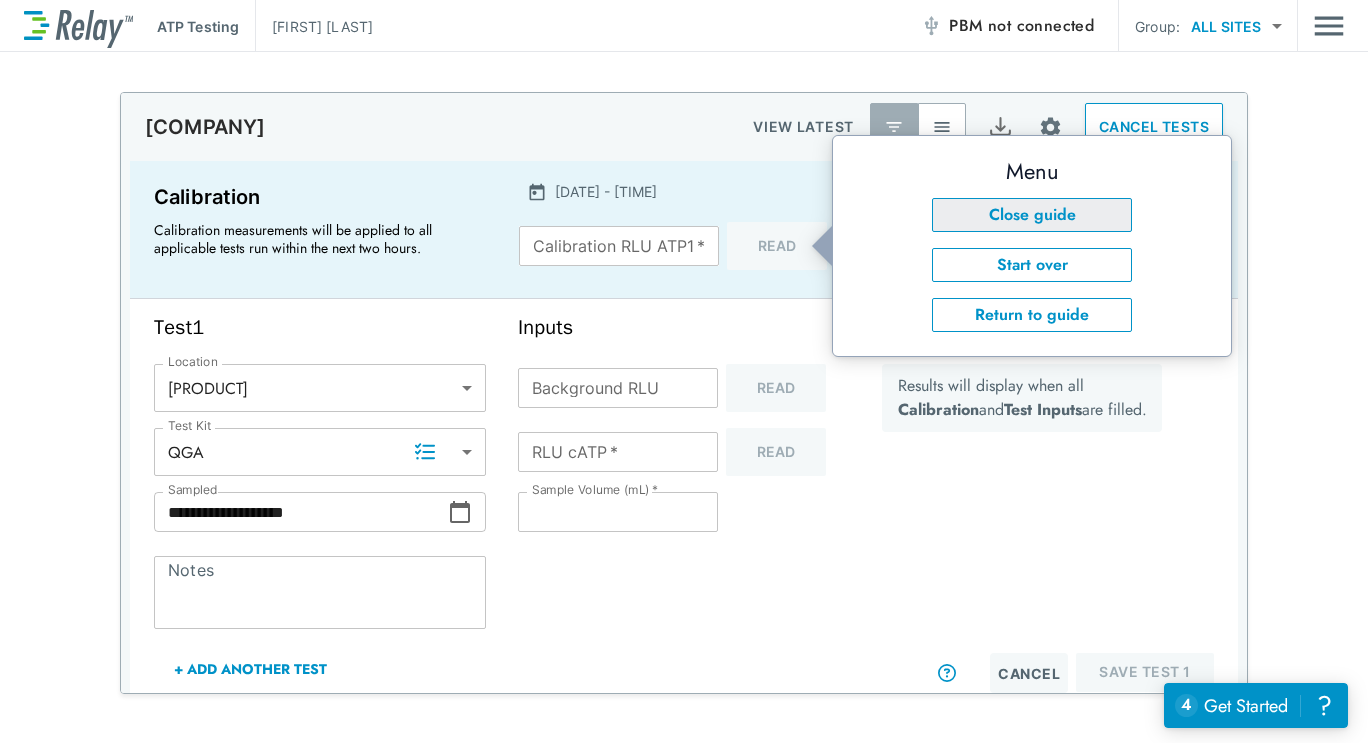 click on "Close guide" at bounding box center (1032, 215) 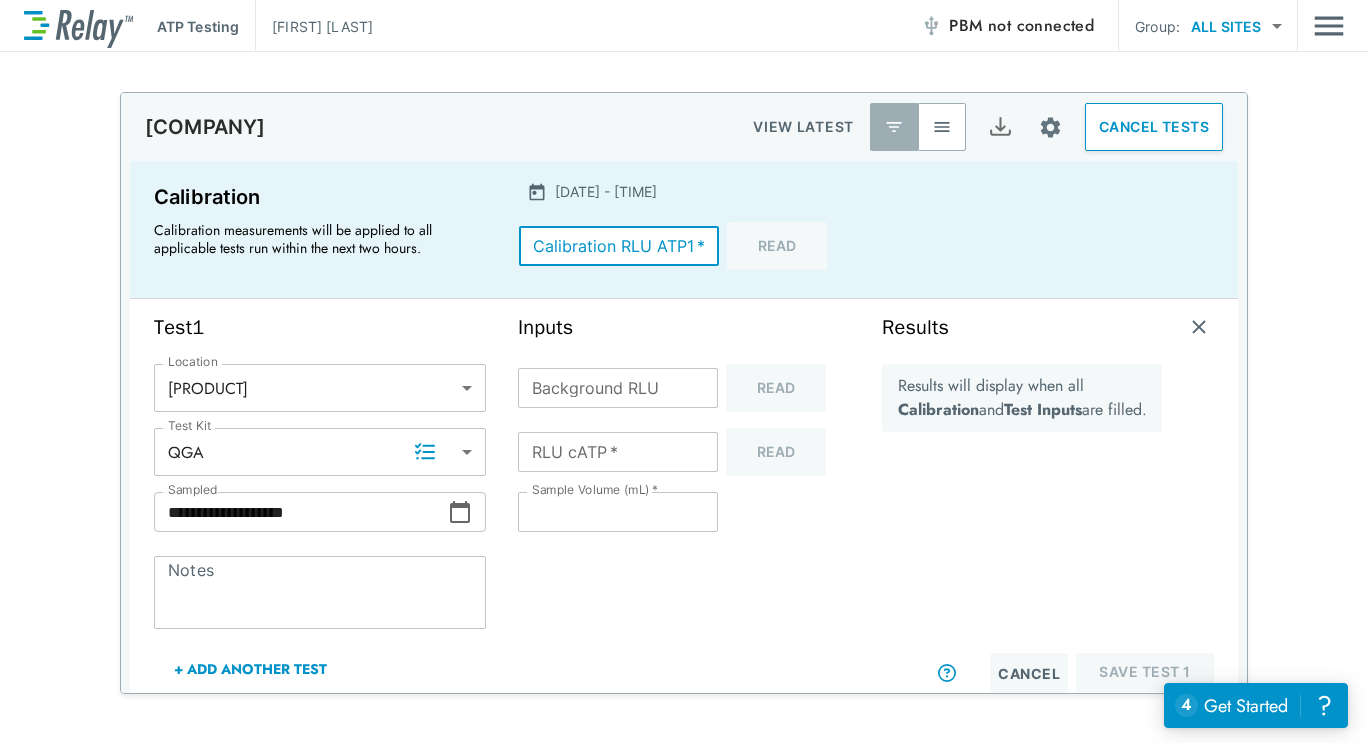click on "Calibration RLU ATP1   *" at bounding box center [619, 246] 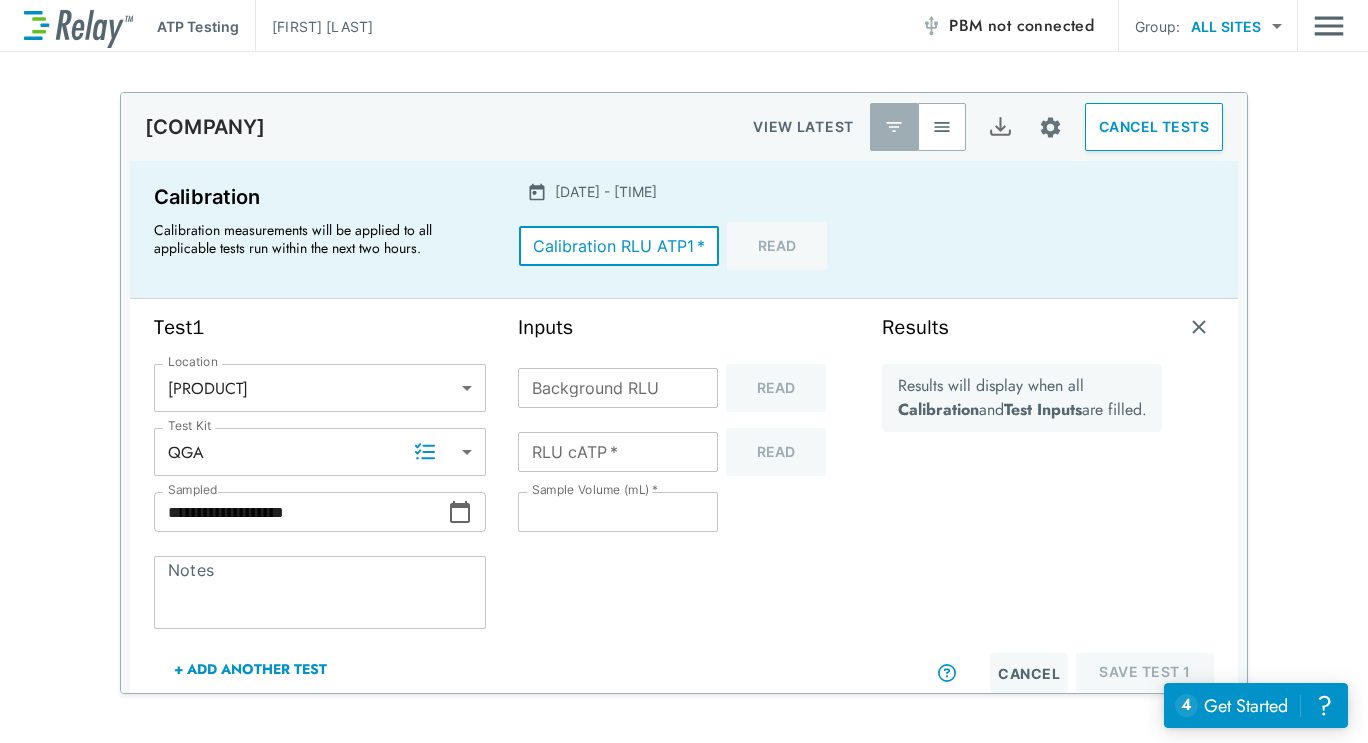 type on "*" 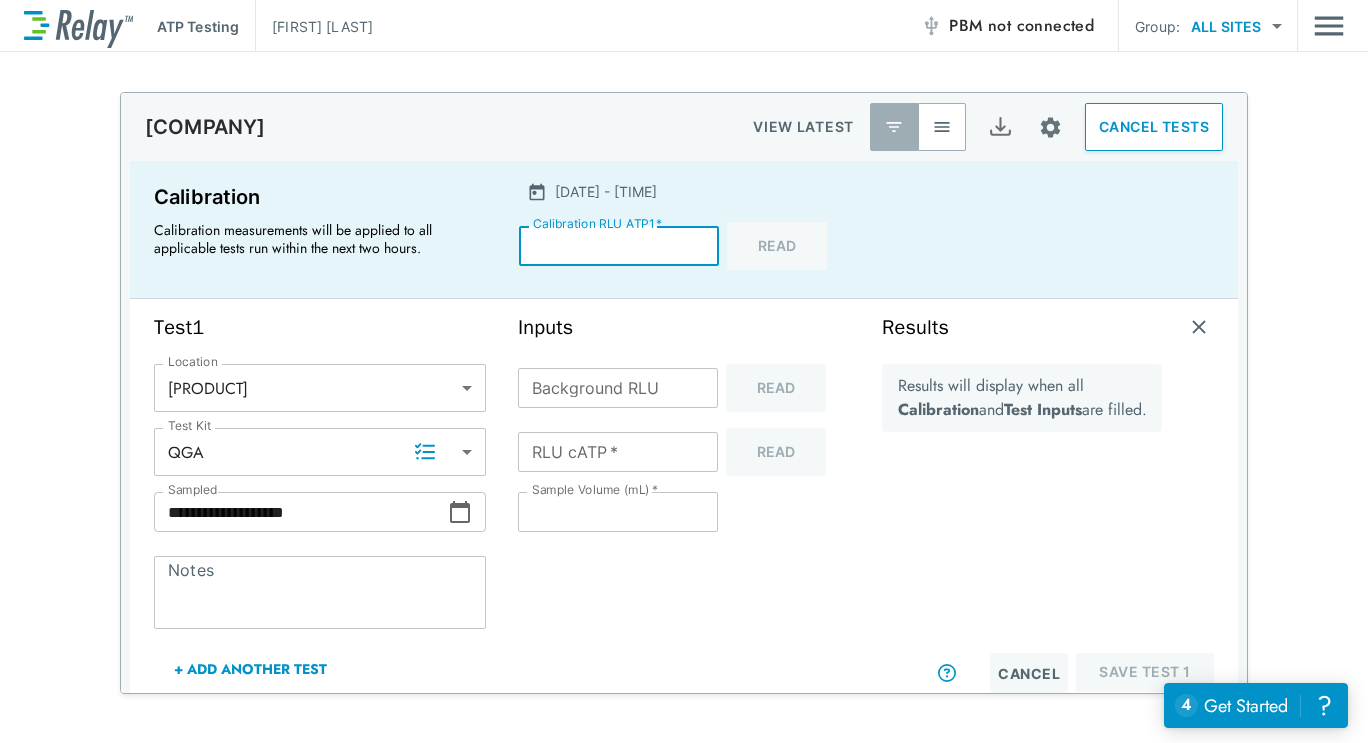 type on "***" 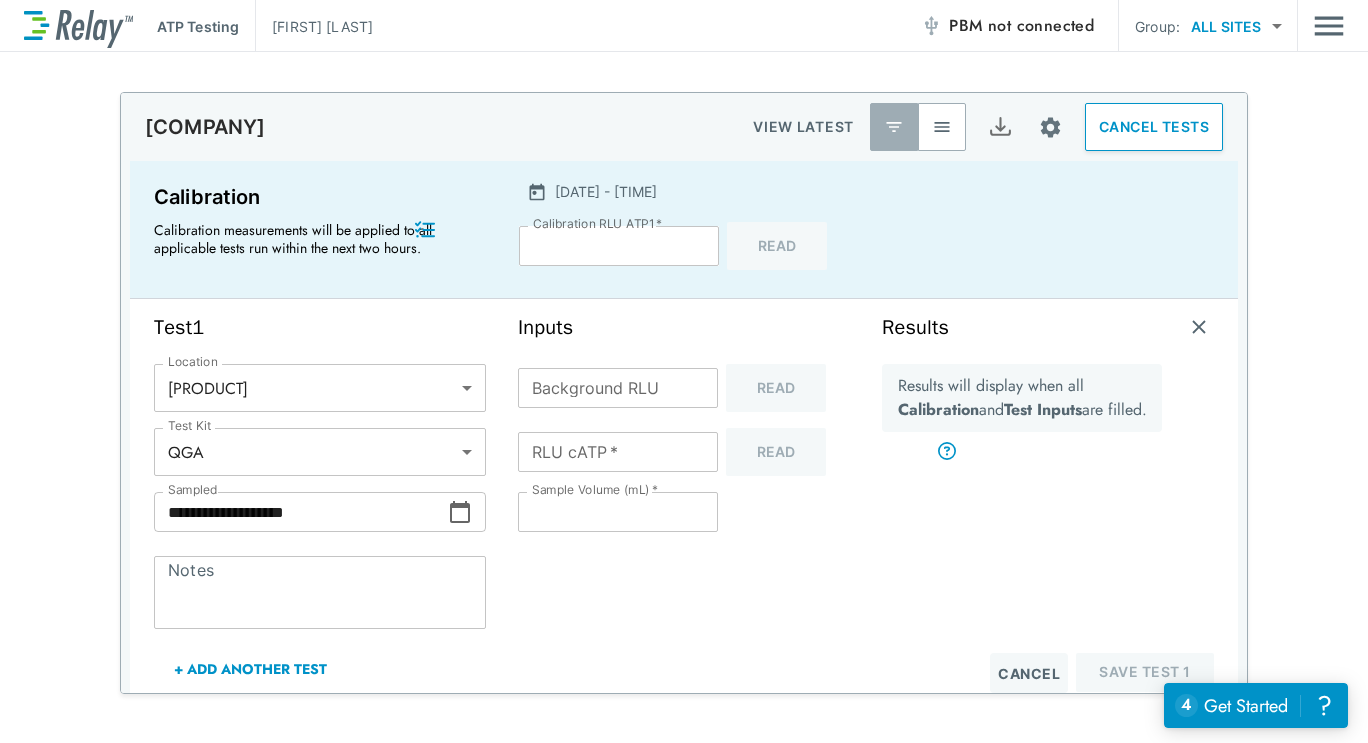 scroll, scrollTop: 122, scrollLeft: 0, axis: vertical 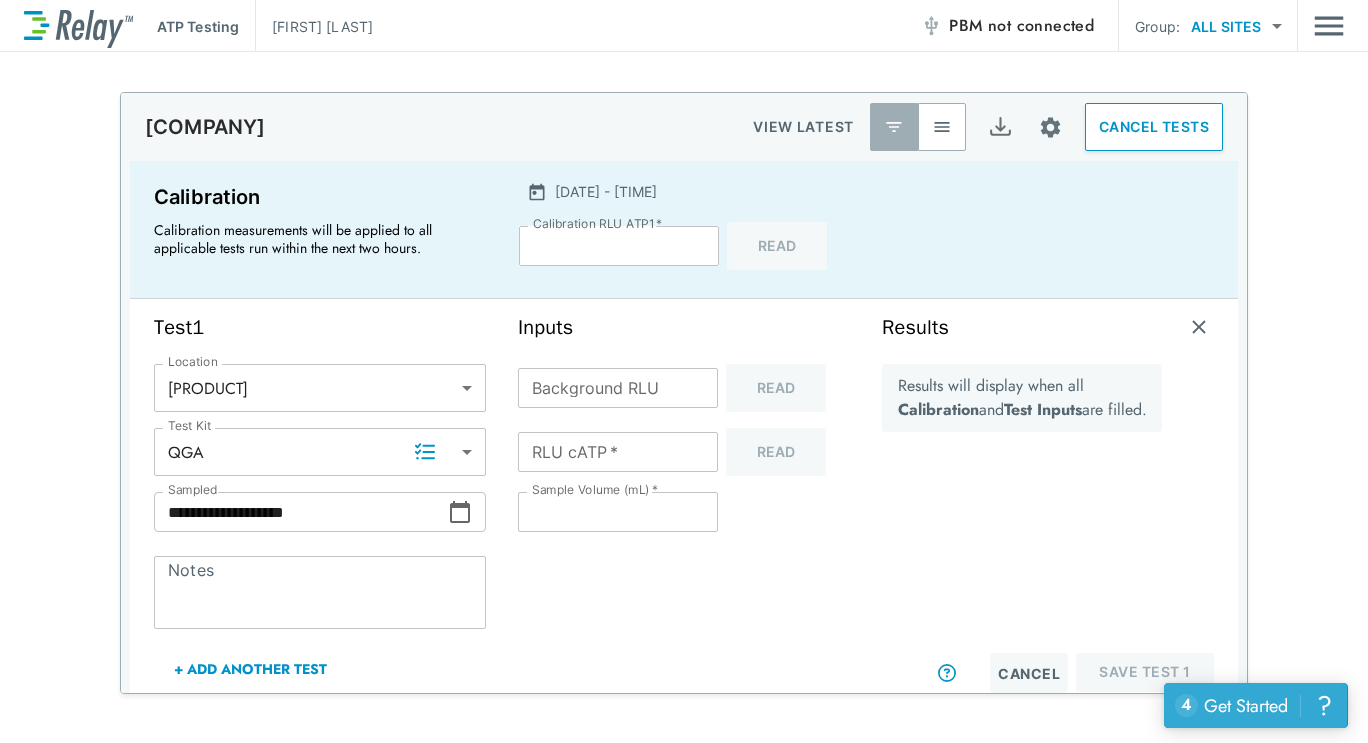 click on "Get Started" at bounding box center (1246, 706) 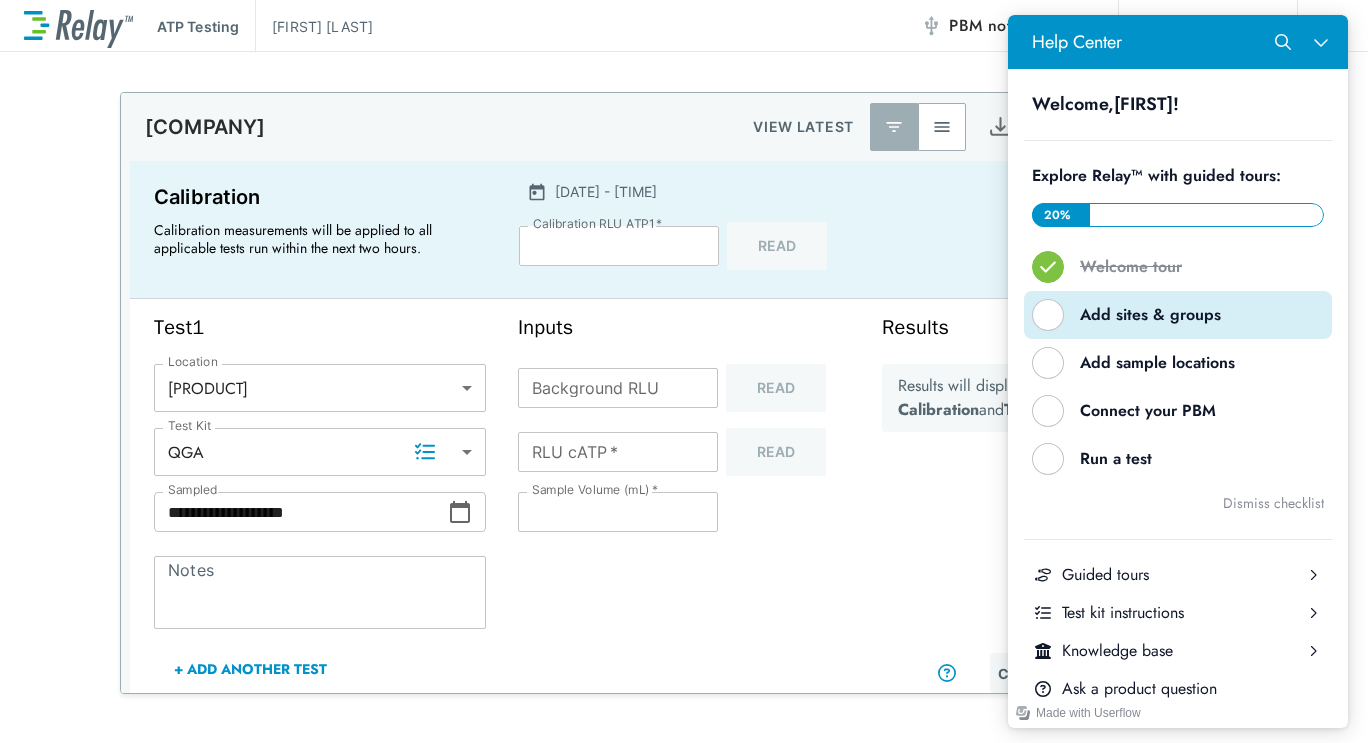 click on "Add sites & groups" at bounding box center [1186, 315] 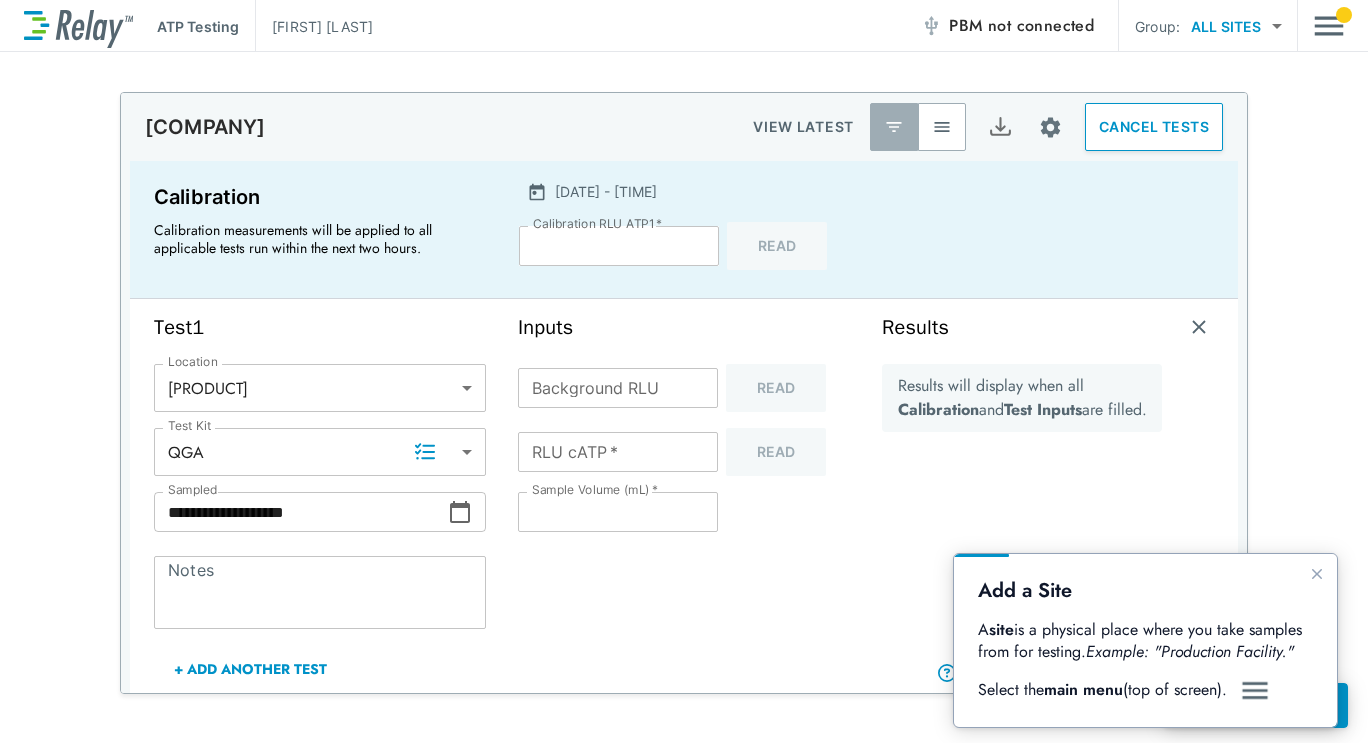 scroll, scrollTop: 0, scrollLeft: 0, axis: both 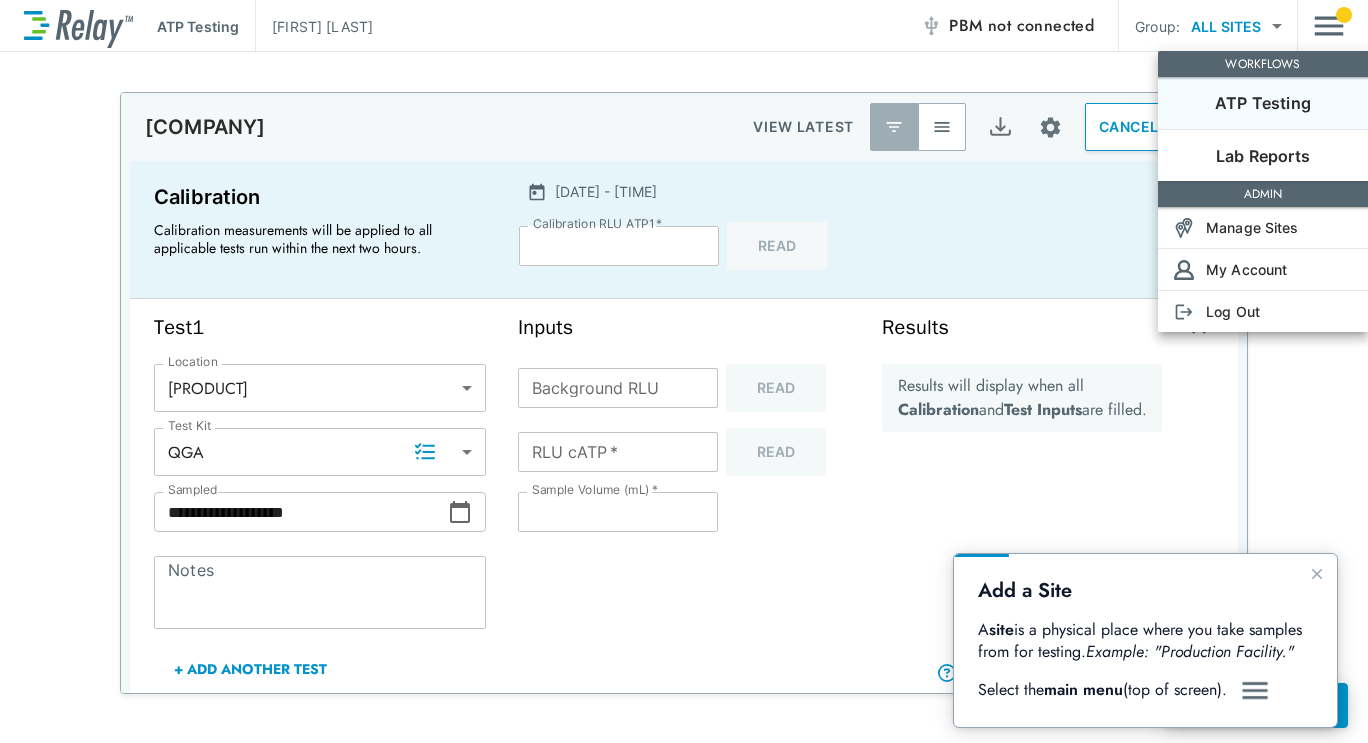 click at bounding box center (684, 371) 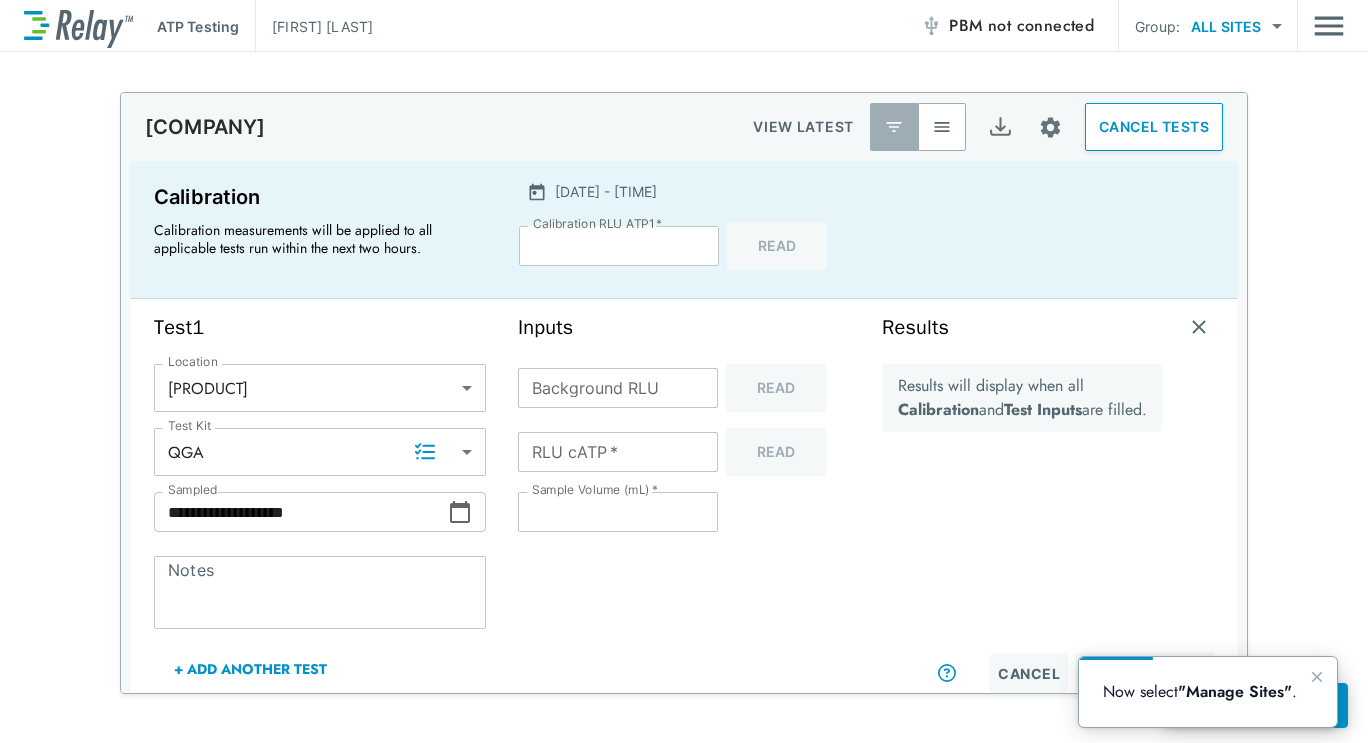 click at bounding box center (684, 371) 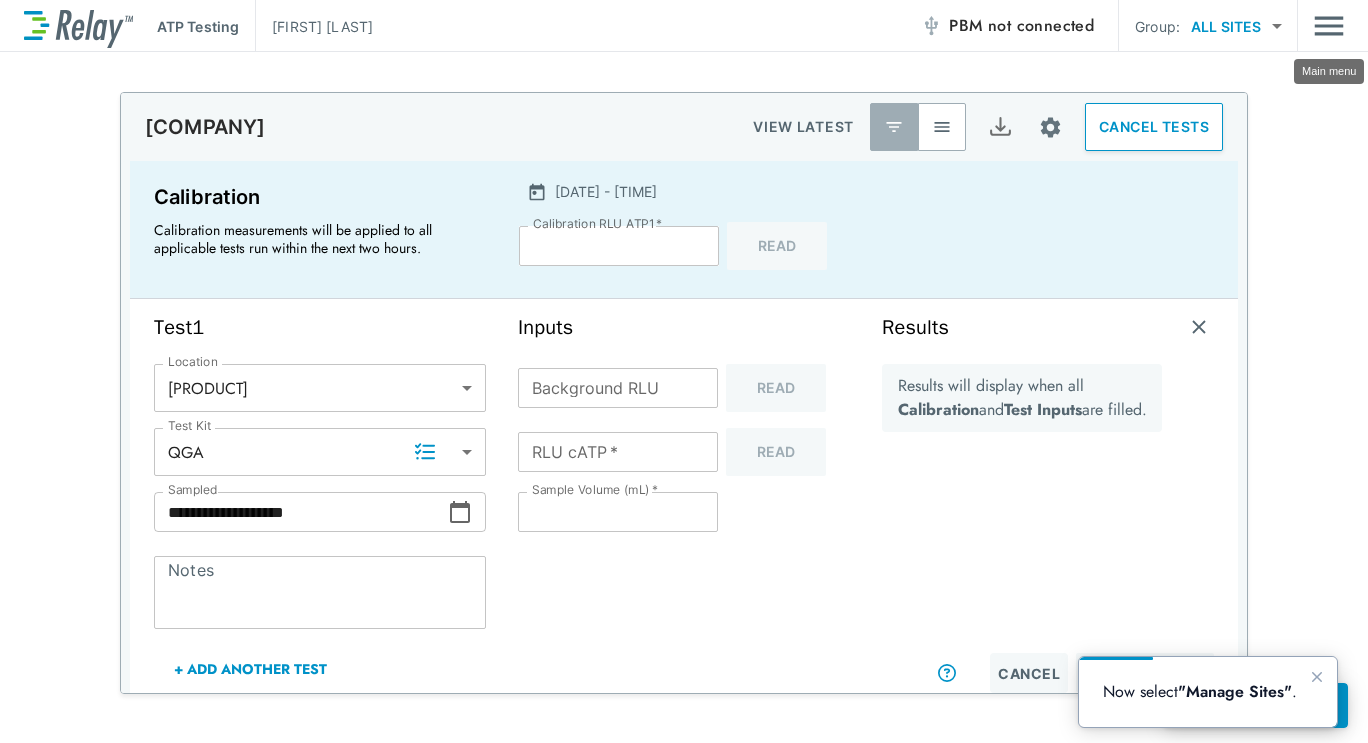 click at bounding box center (1329, 26) 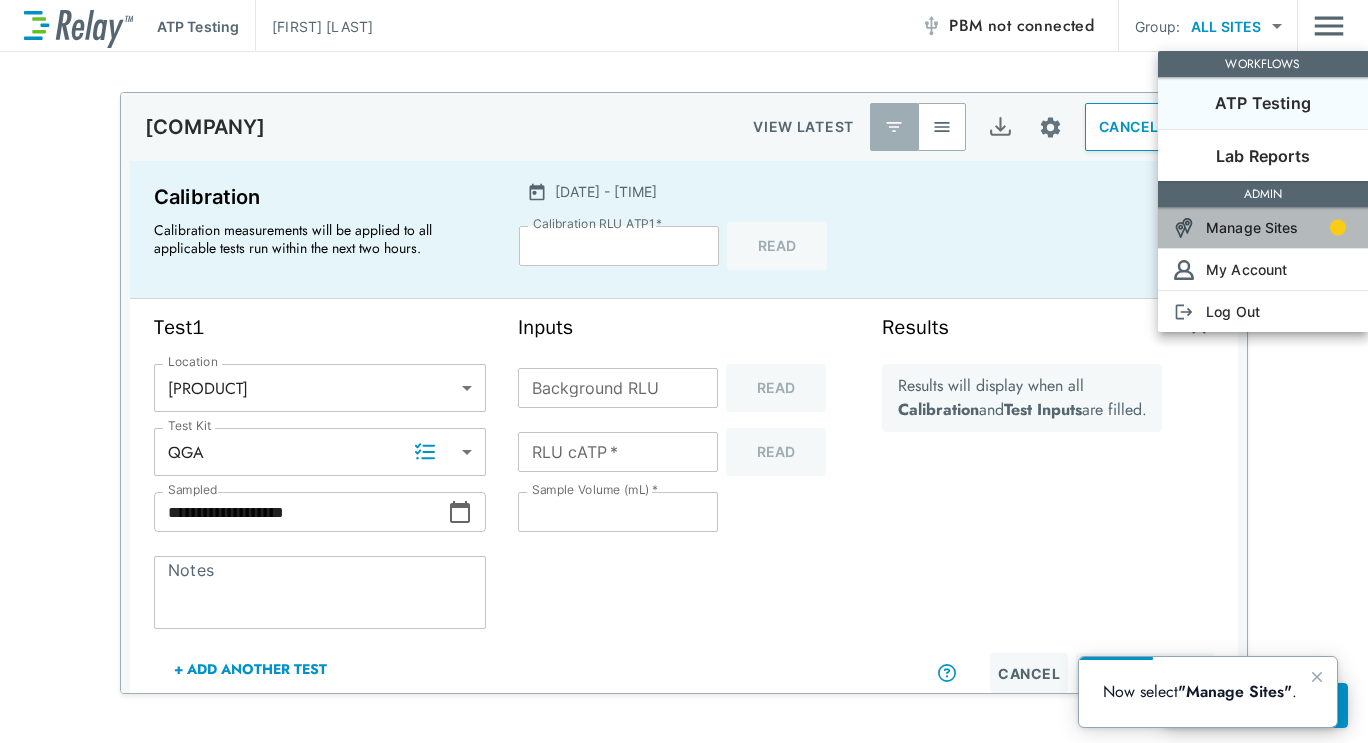 click on "Manage Sites" at bounding box center (1252, 227) 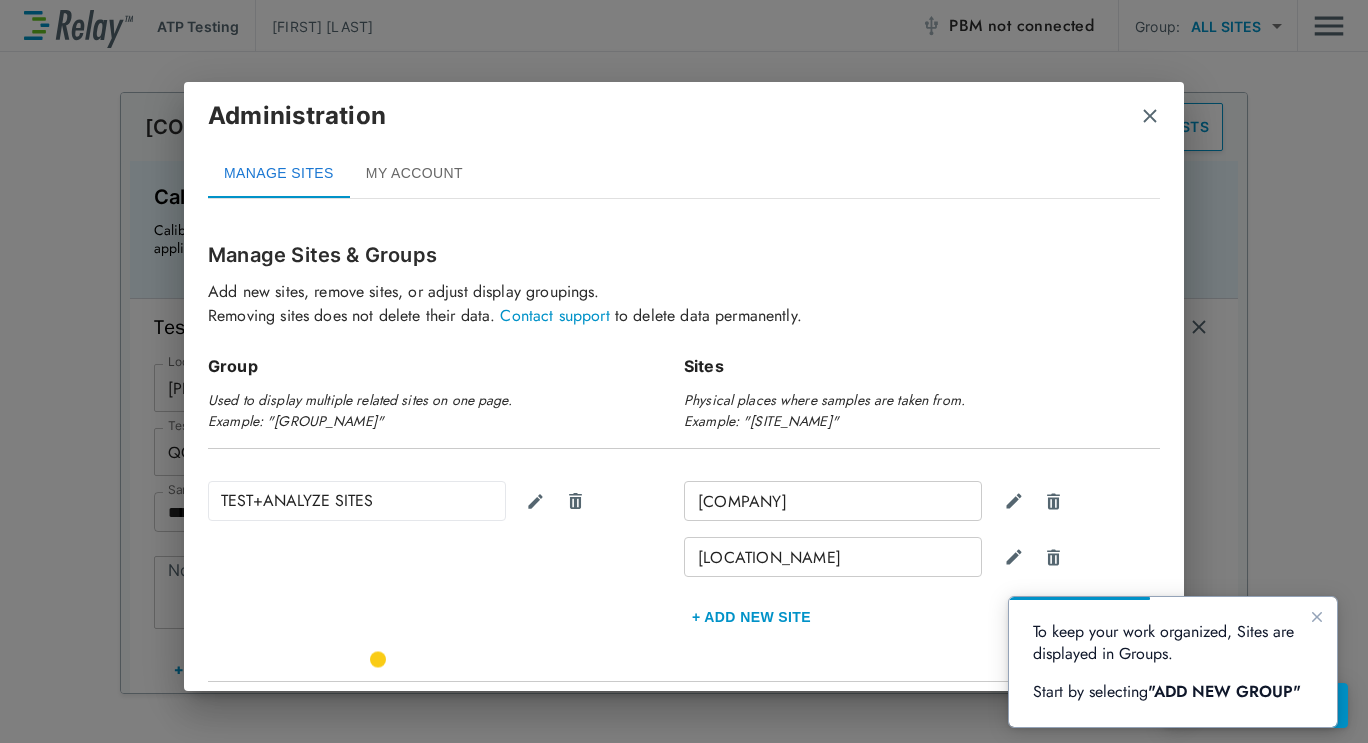 scroll, scrollTop: 62, scrollLeft: 0, axis: vertical 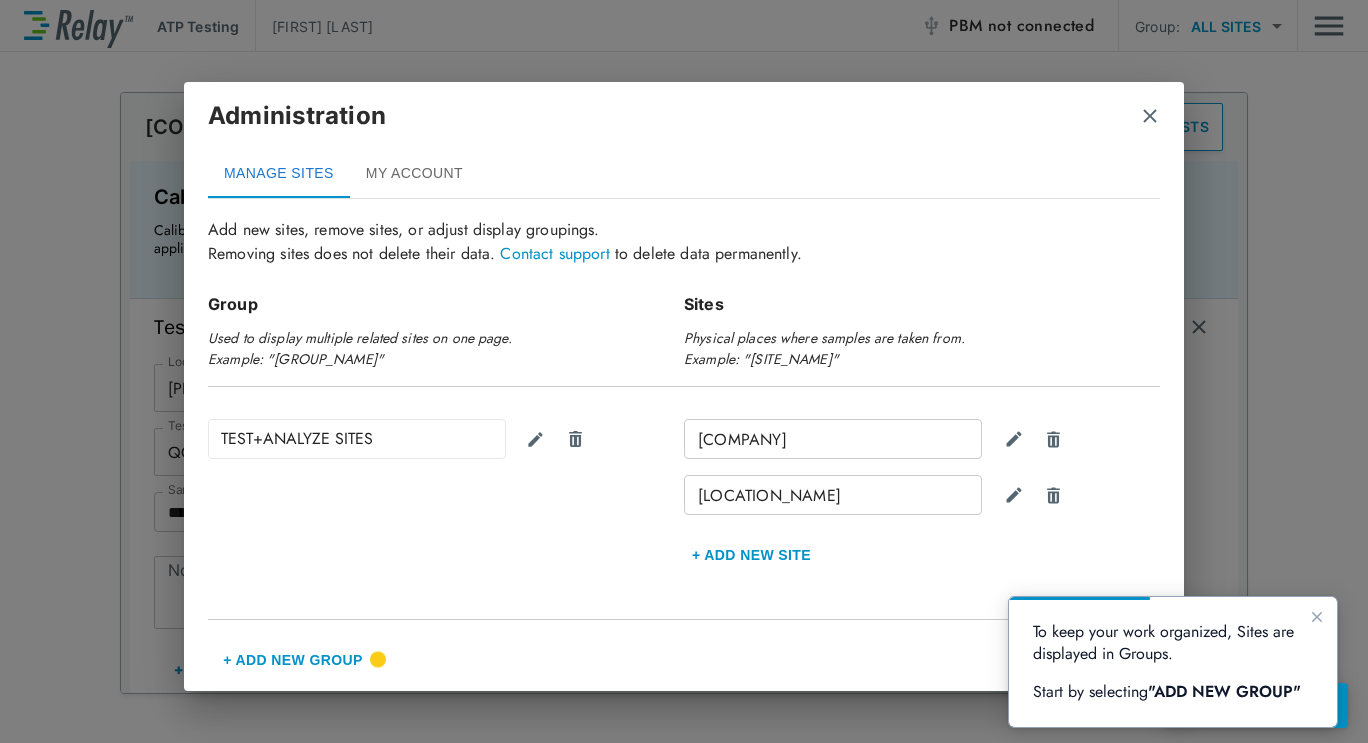 click on "Manage Sites & Groups Add new sites, remove sites, or adjust display groupings.   Removing sites does not delete their data.   Contact support   to delete data permanently. Group Used to display multiple related sites on one page.   Example: "[GROUP_NAME]" Sites Physical places where samples are taken from.   Example: "[SITE_NAME]" TEST+ANALYZE SITES   [COMPANY]     [LOCATION_NAME]     + Add new Site + Add New Group" at bounding box center [684, 449] 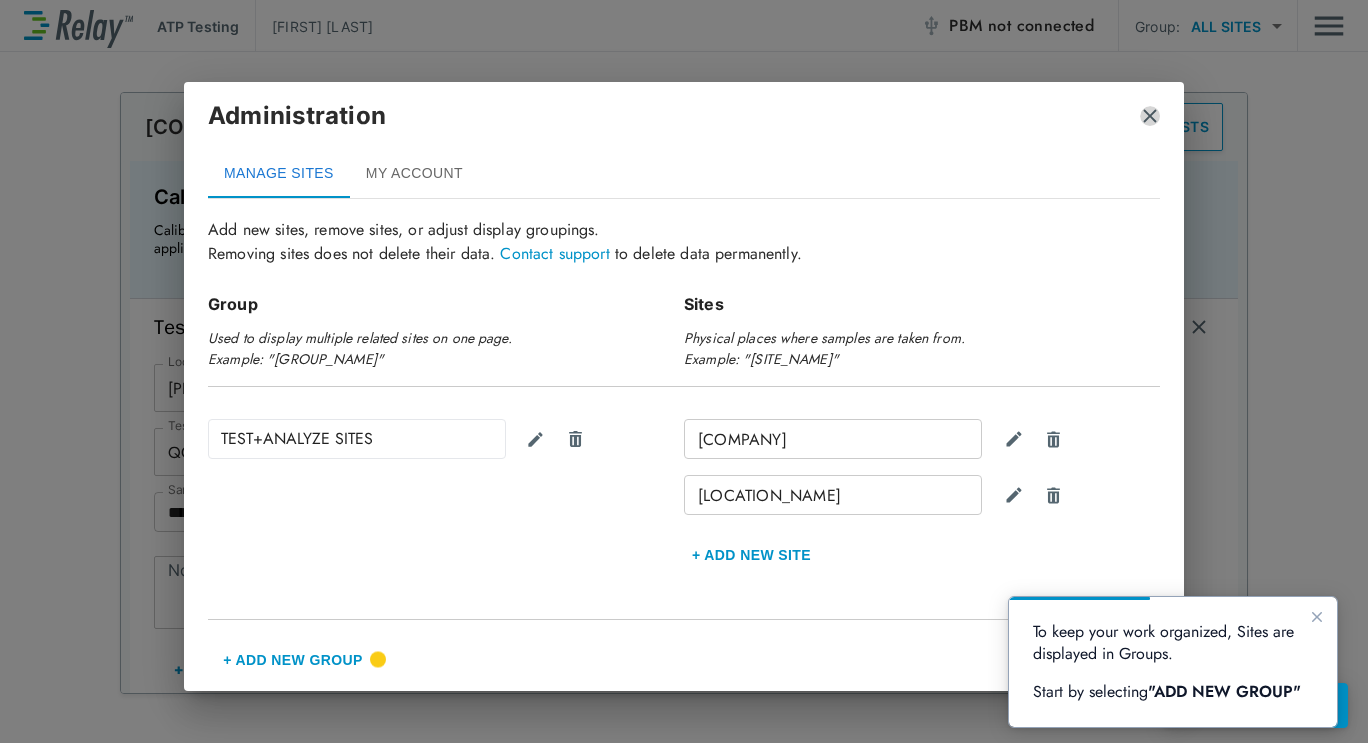 click at bounding box center [1150, 116] 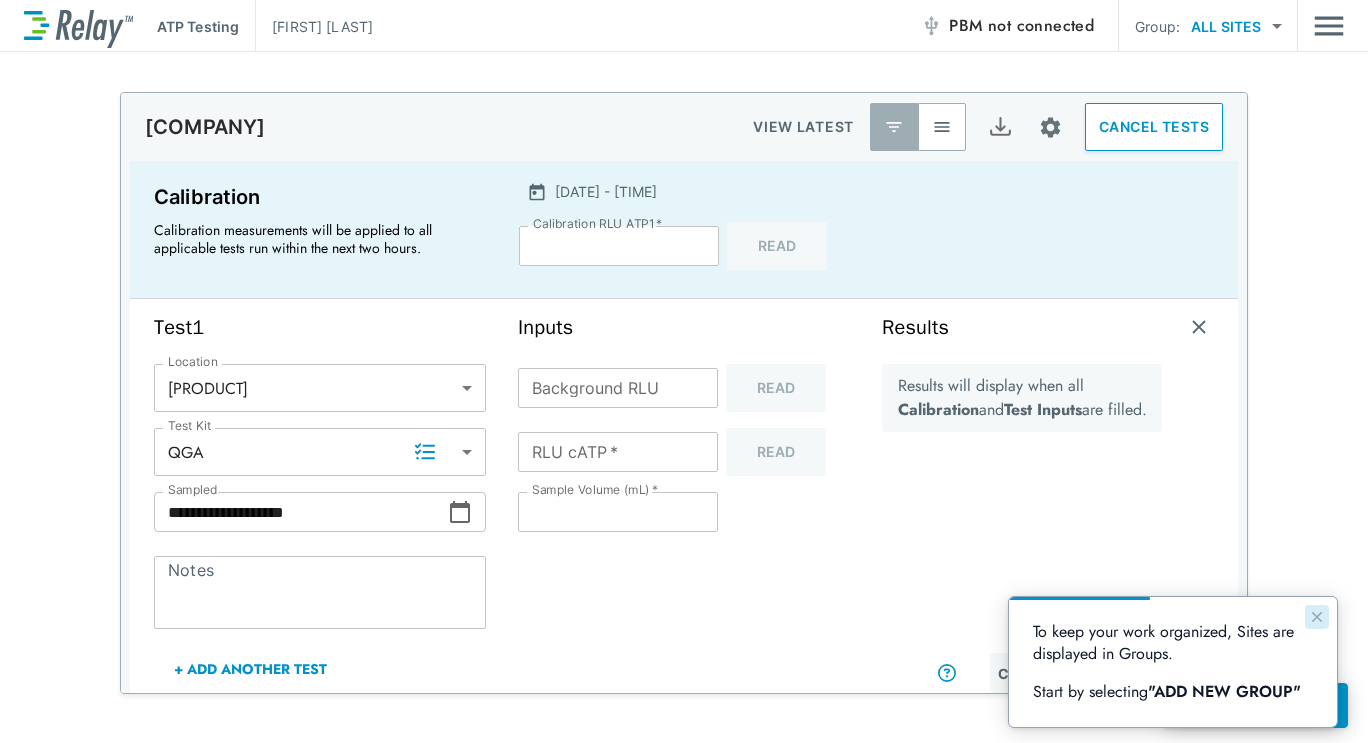 click 